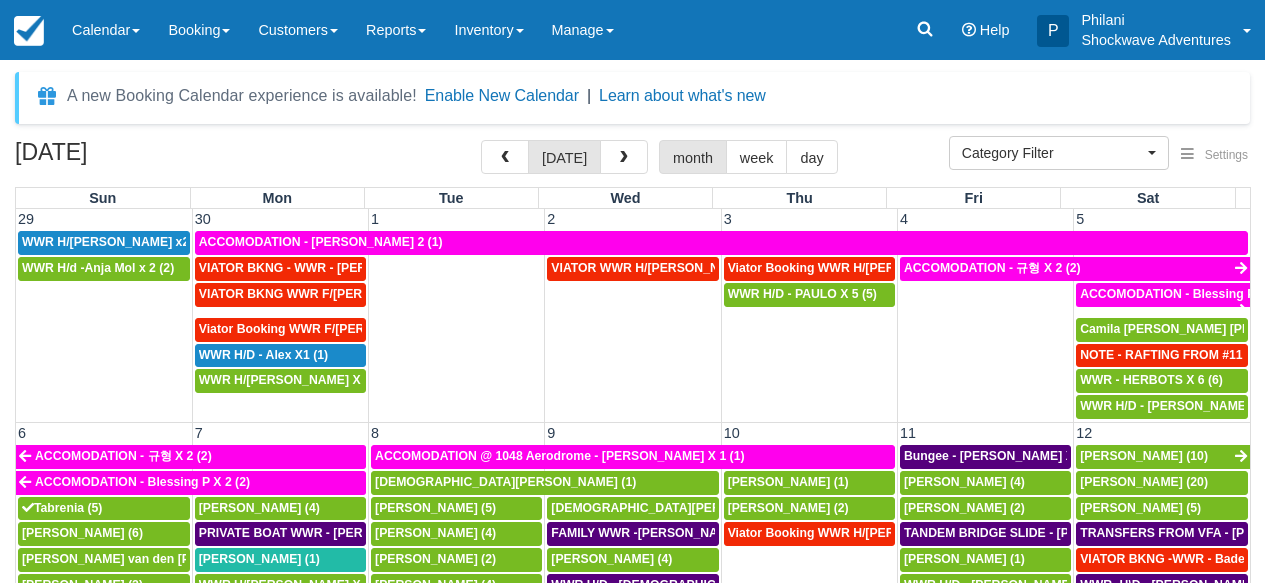 select 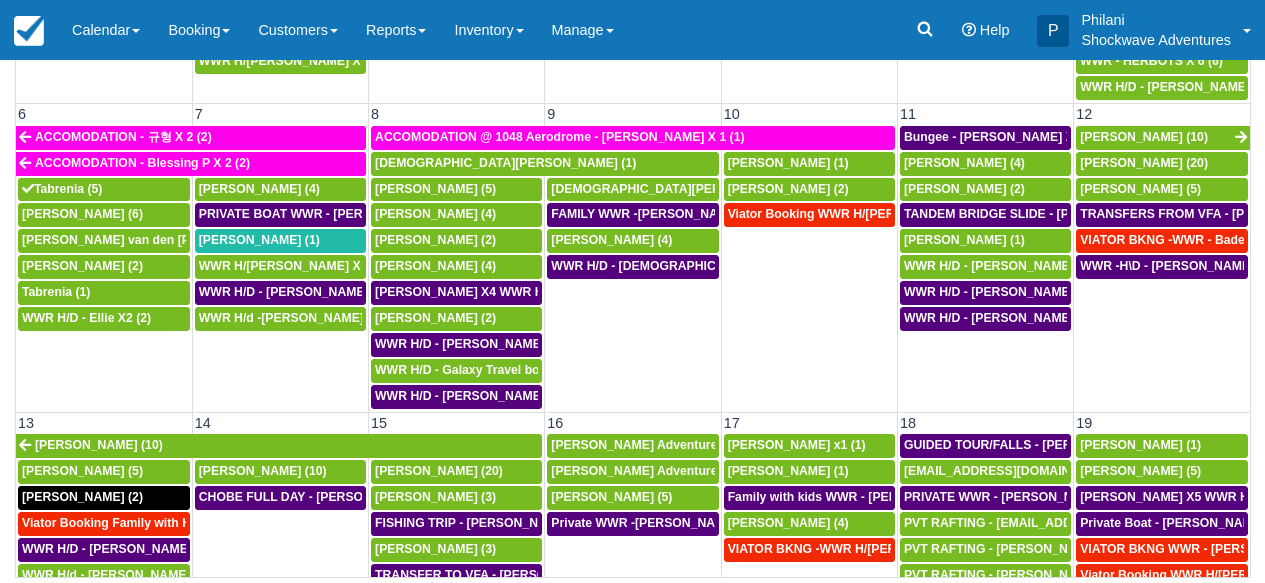scroll, scrollTop: 319, scrollLeft: 0, axis: vertical 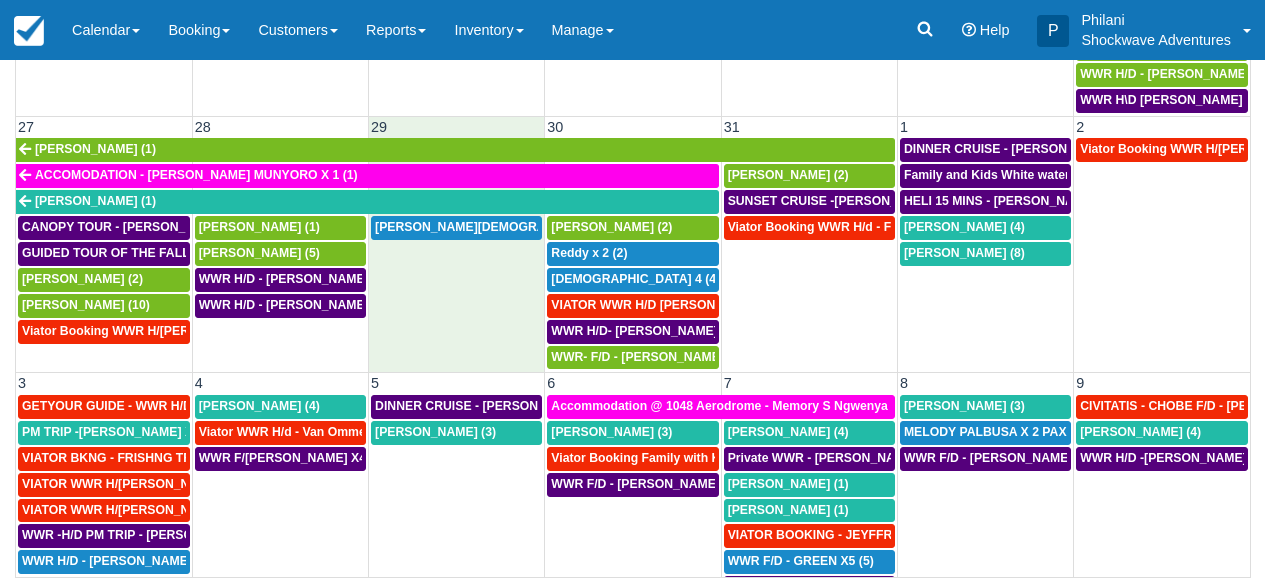 click on "Sandy Mosquera (6)" at bounding box center (457, 292) 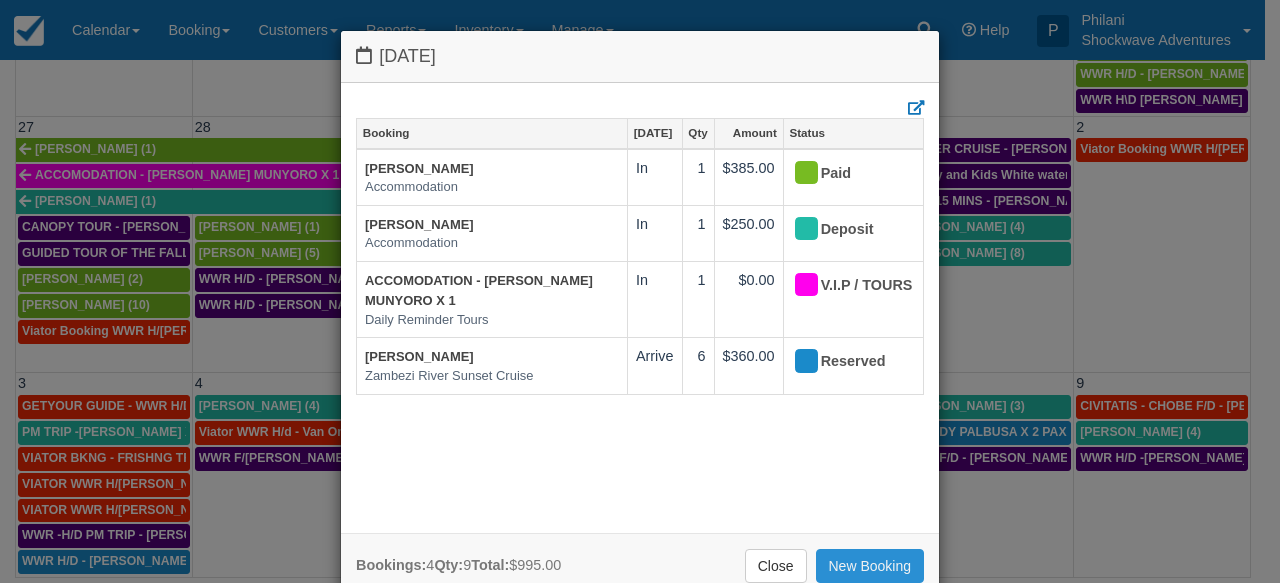 click on "New Booking" at bounding box center [870, 566] 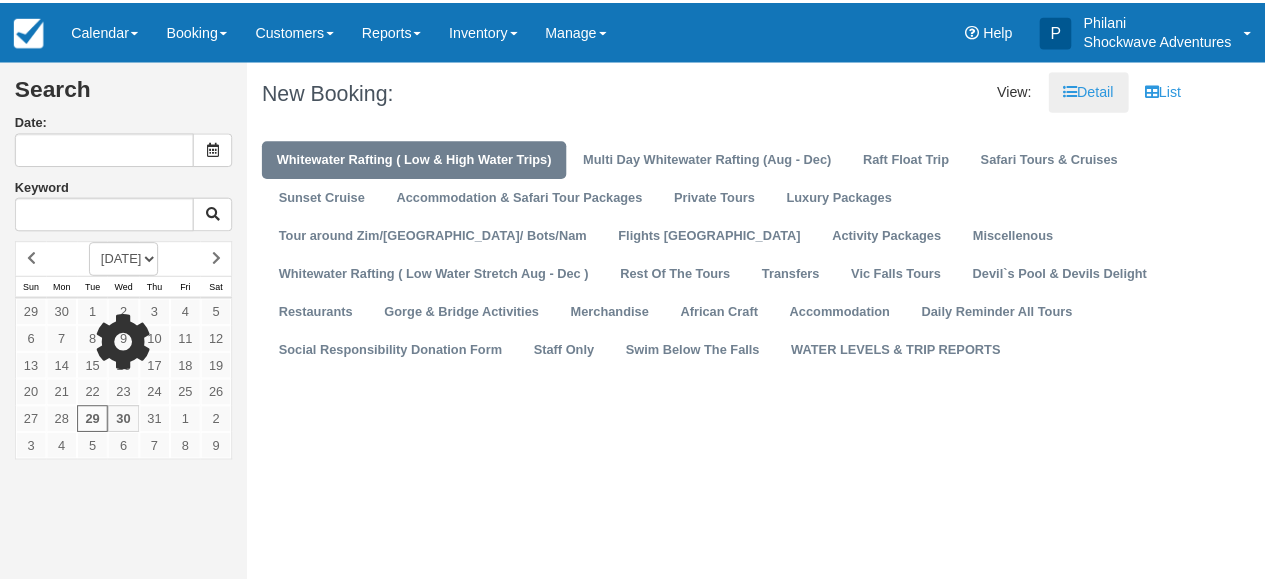scroll, scrollTop: 0, scrollLeft: 0, axis: both 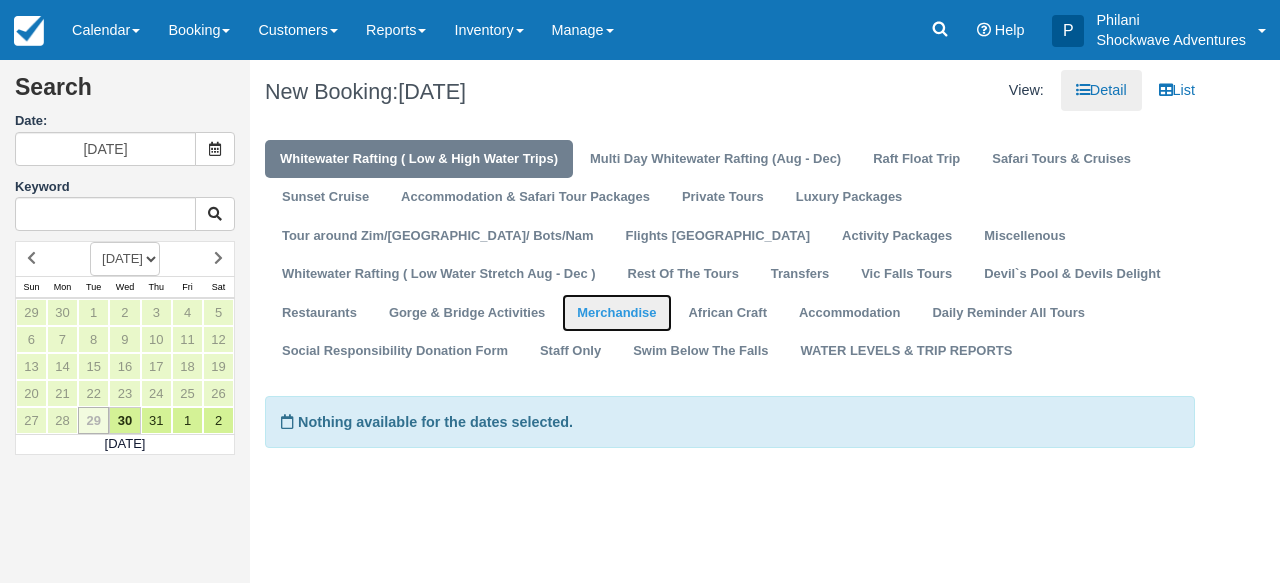 click on "Merchandise" at bounding box center [616, 313] 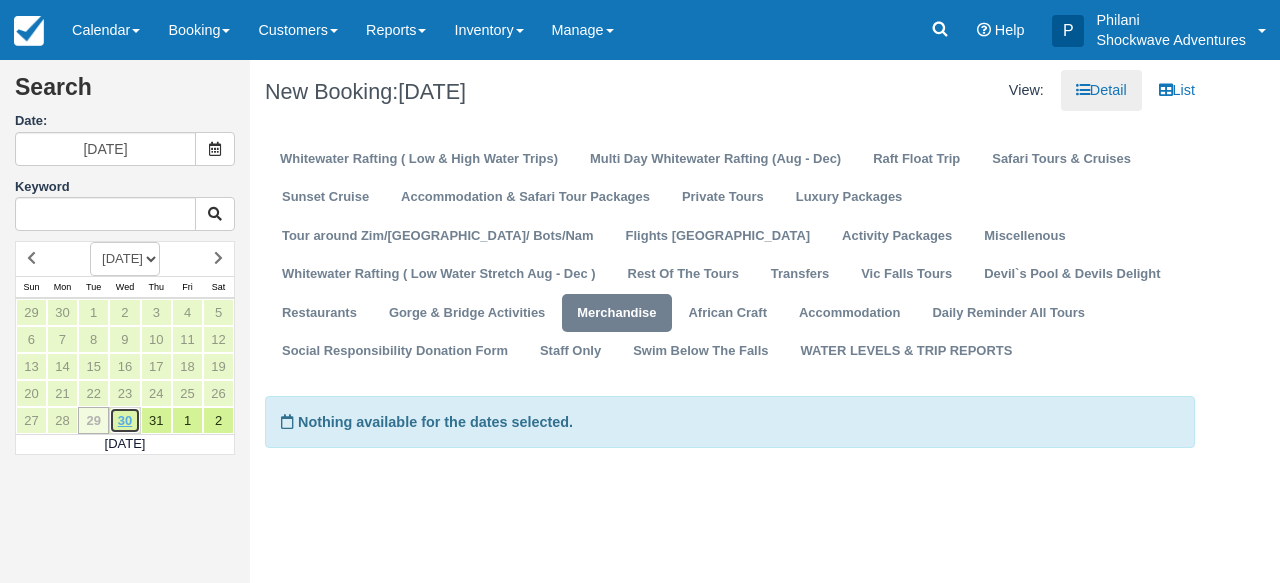 click on "30" at bounding box center (124, 420) 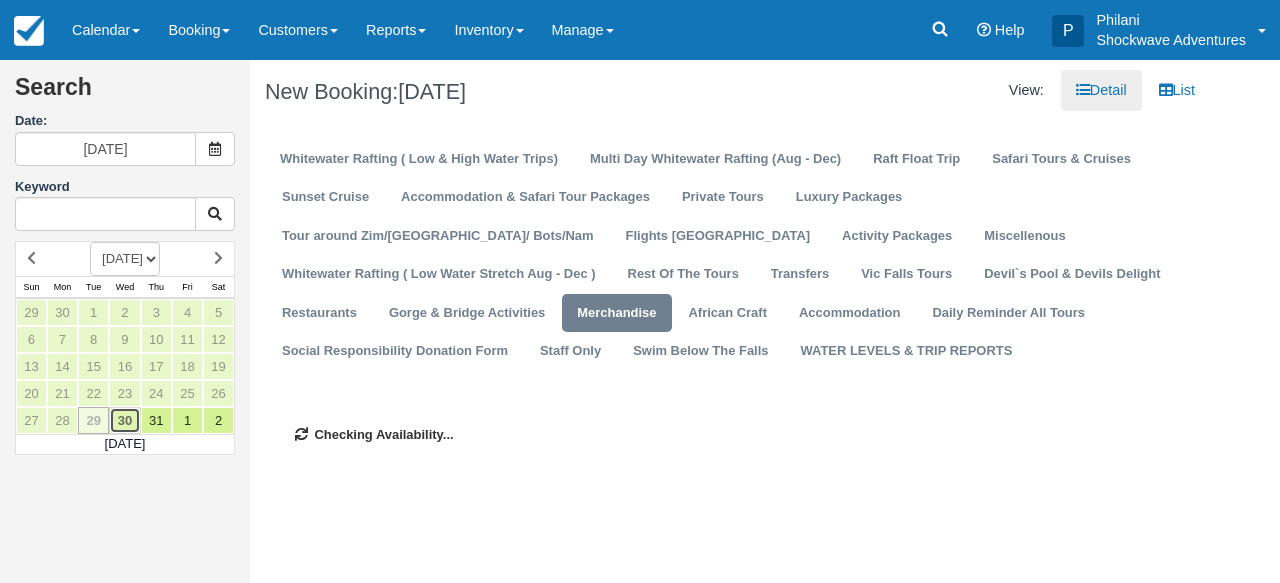 type on "07/30/25" 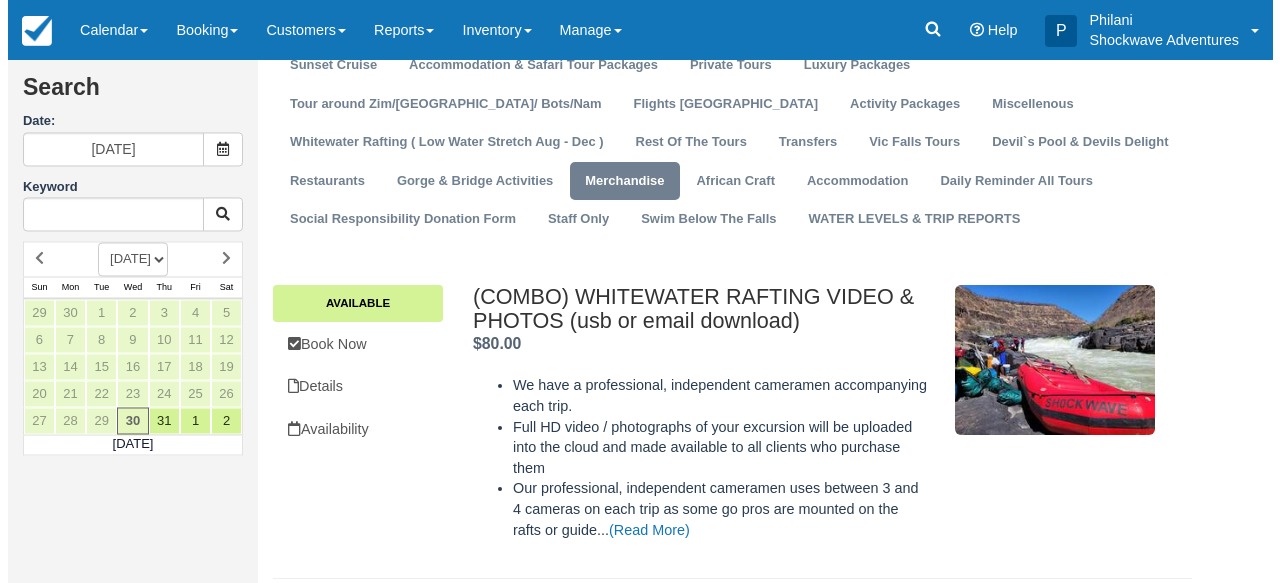 scroll, scrollTop: 176, scrollLeft: 0, axis: vertical 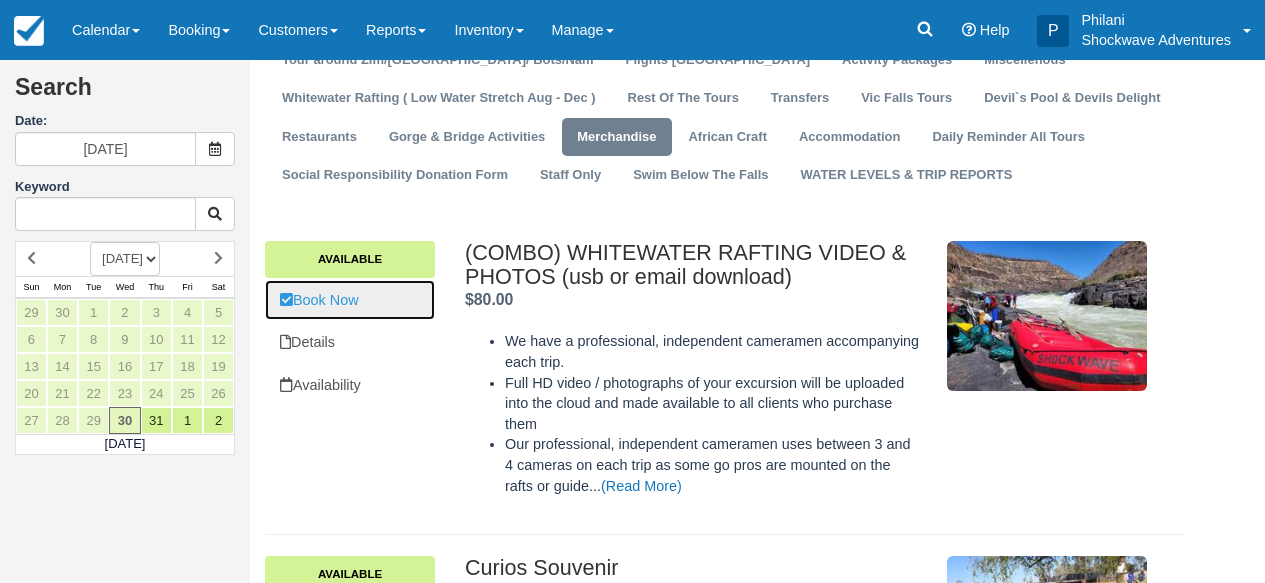 click on "Book Now" at bounding box center [350, 300] 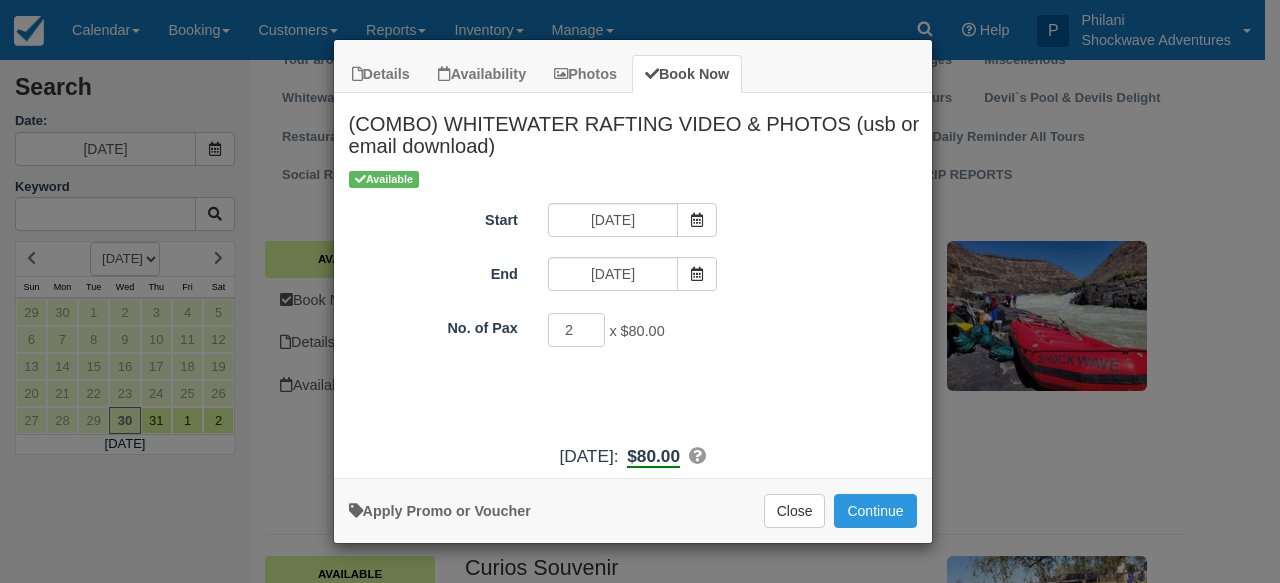 click on "2" at bounding box center (577, 330) 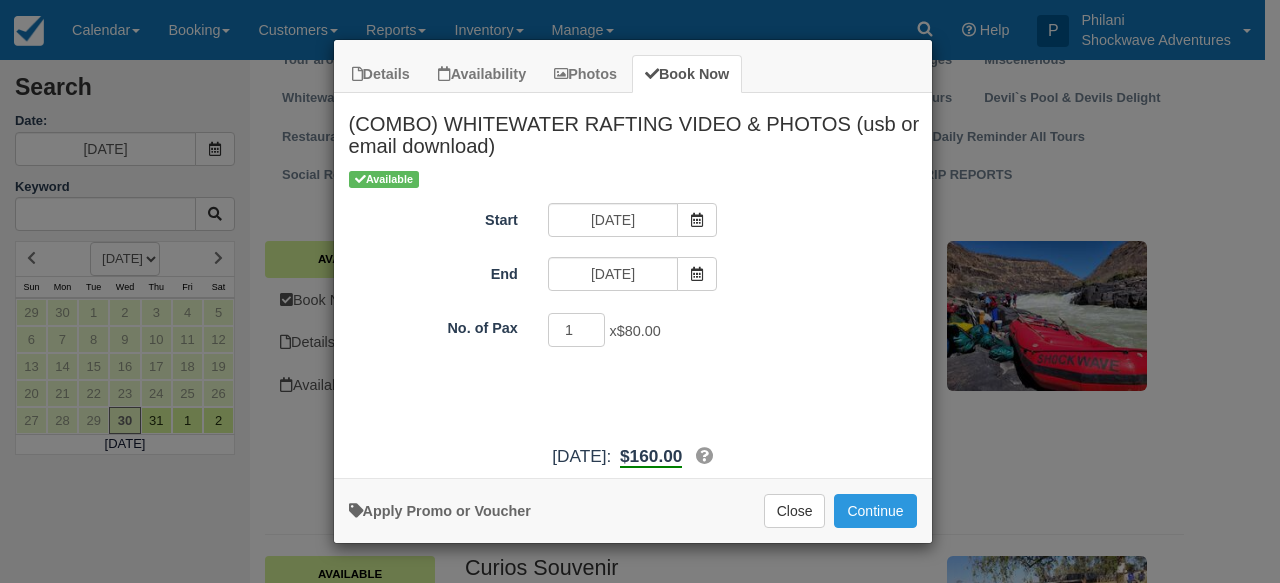 type on "1" 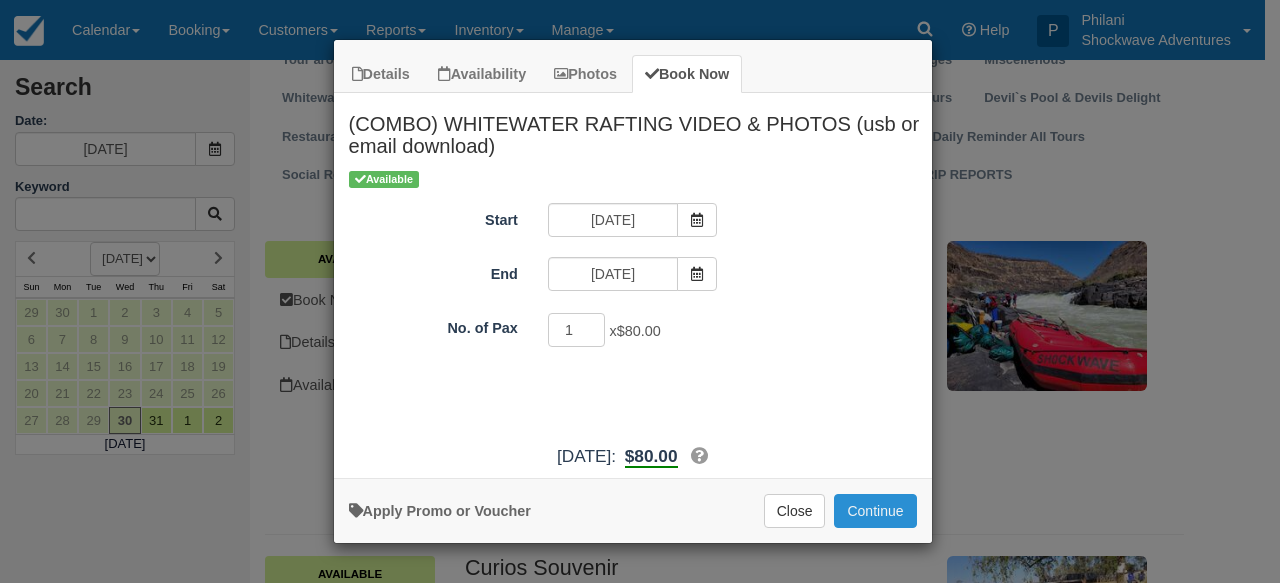 click on "Continue" at bounding box center (875, 511) 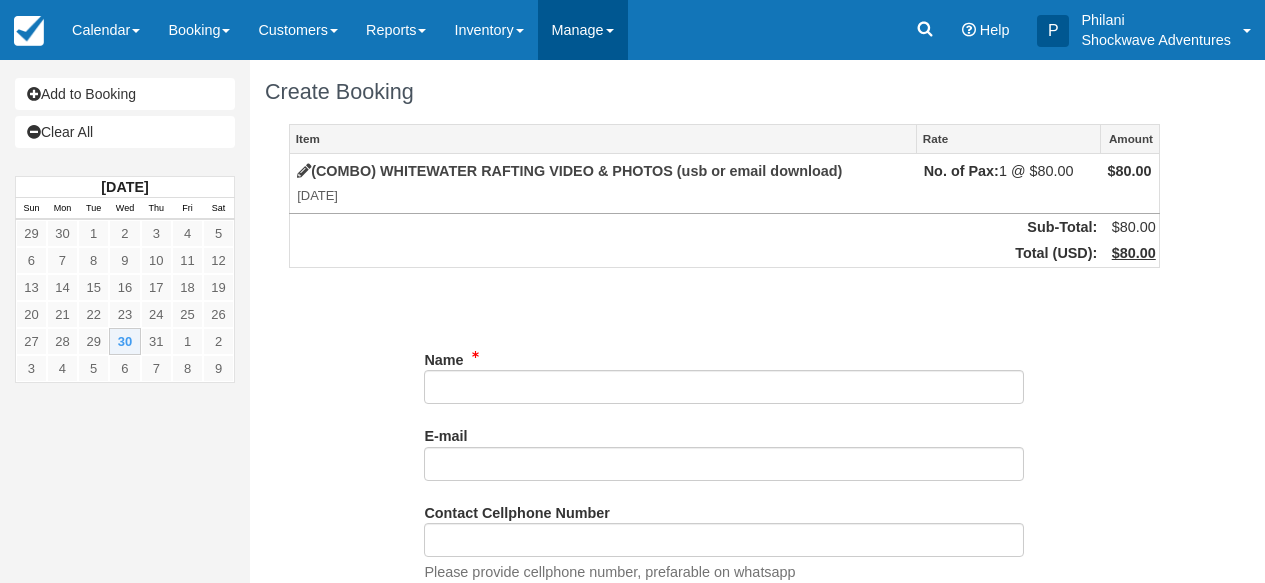 scroll, scrollTop: 0, scrollLeft: 0, axis: both 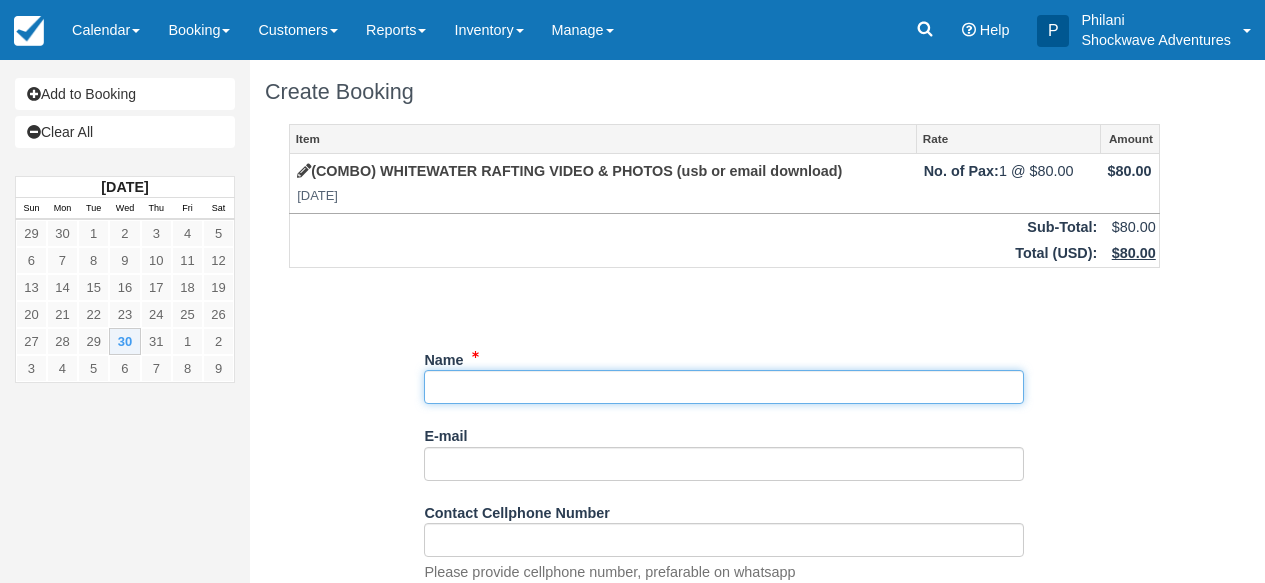 paste on "Nic" 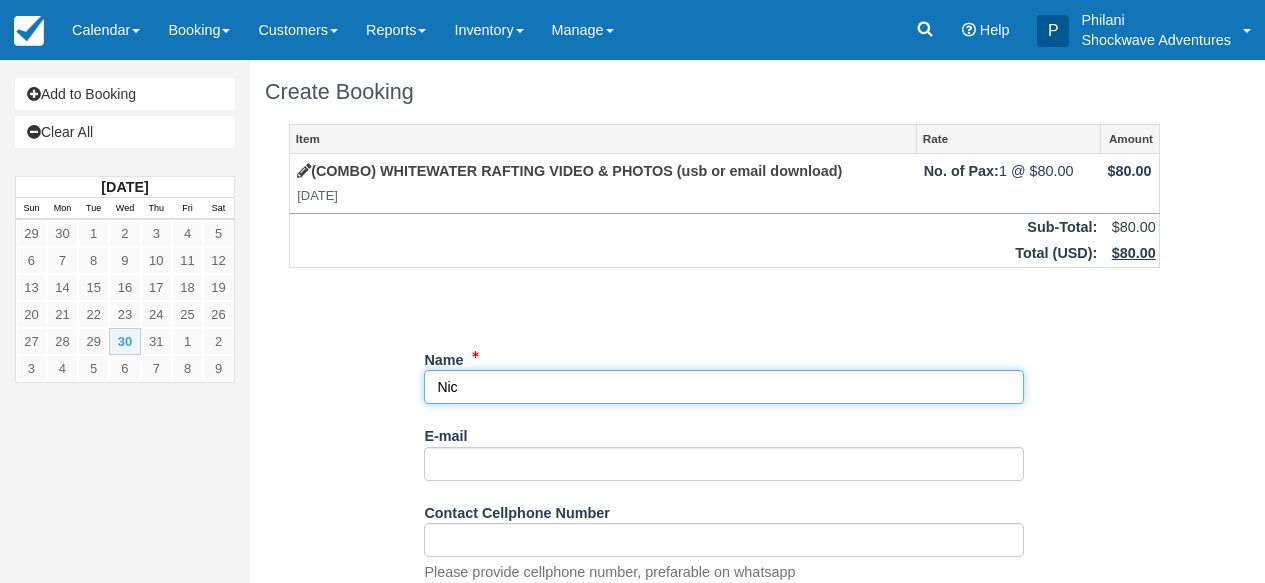 type on "Nic" 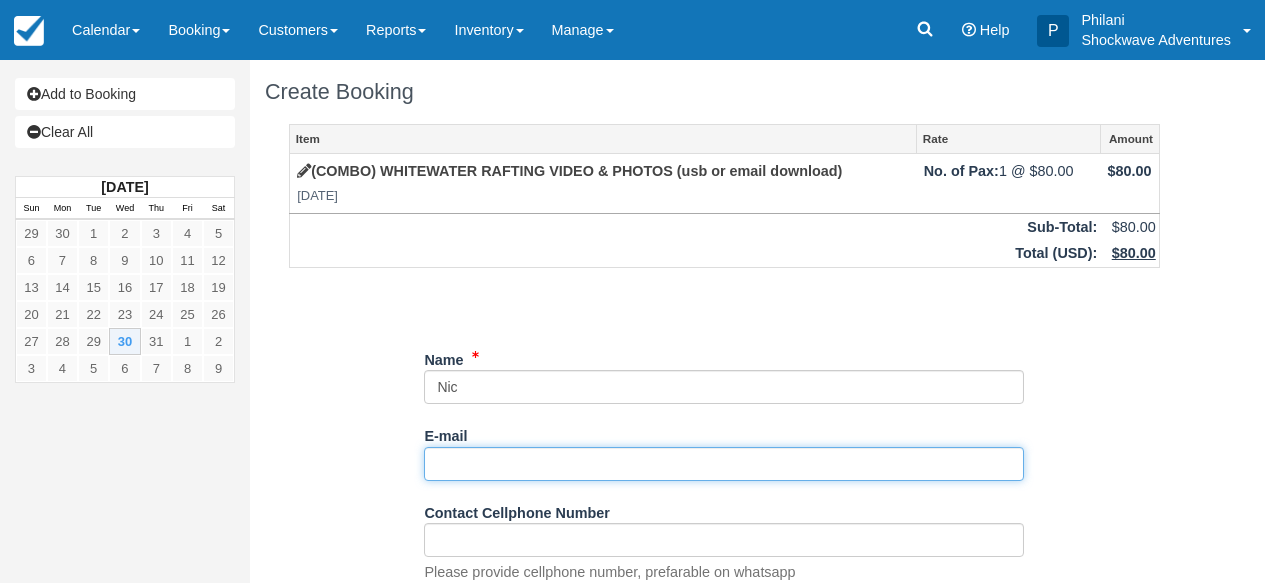 click on "E-mail" at bounding box center [724, 464] 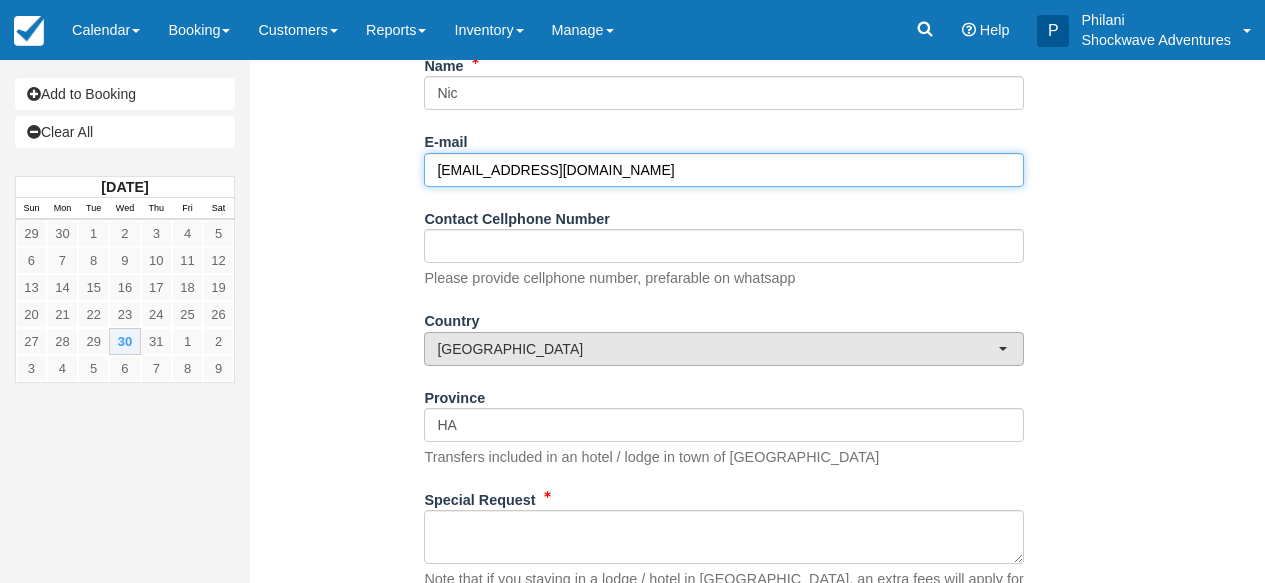 scroll, scrollTop: 336, scrollLeft: 0, axis: vertical 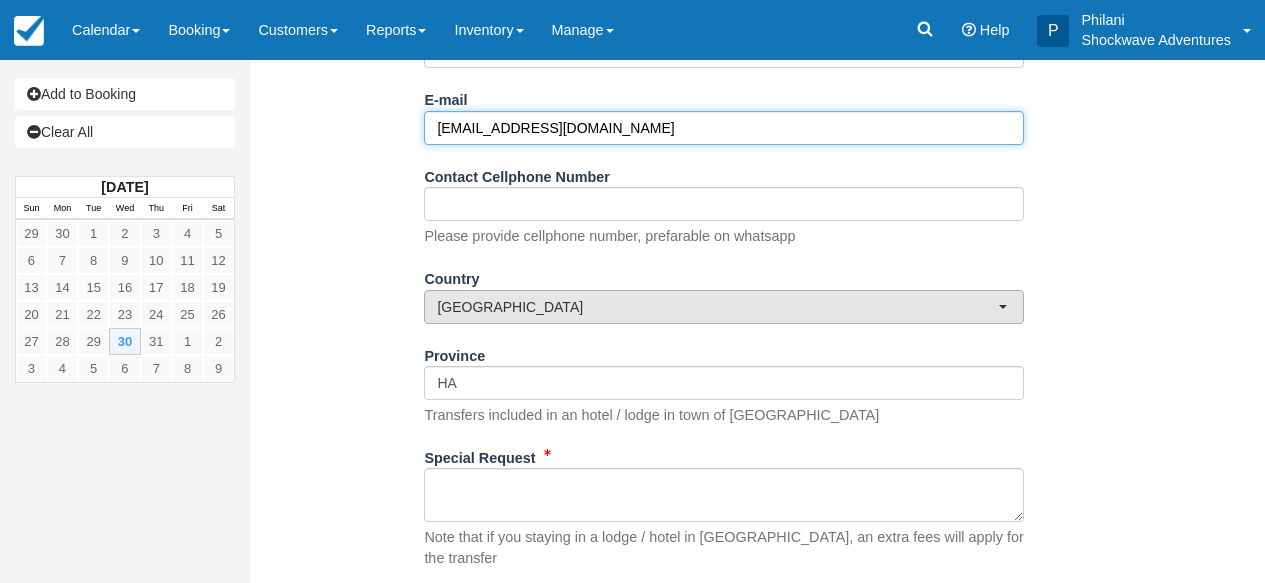 type on "[EMAIL_ADDRESS][DOMAIN_NAME]" 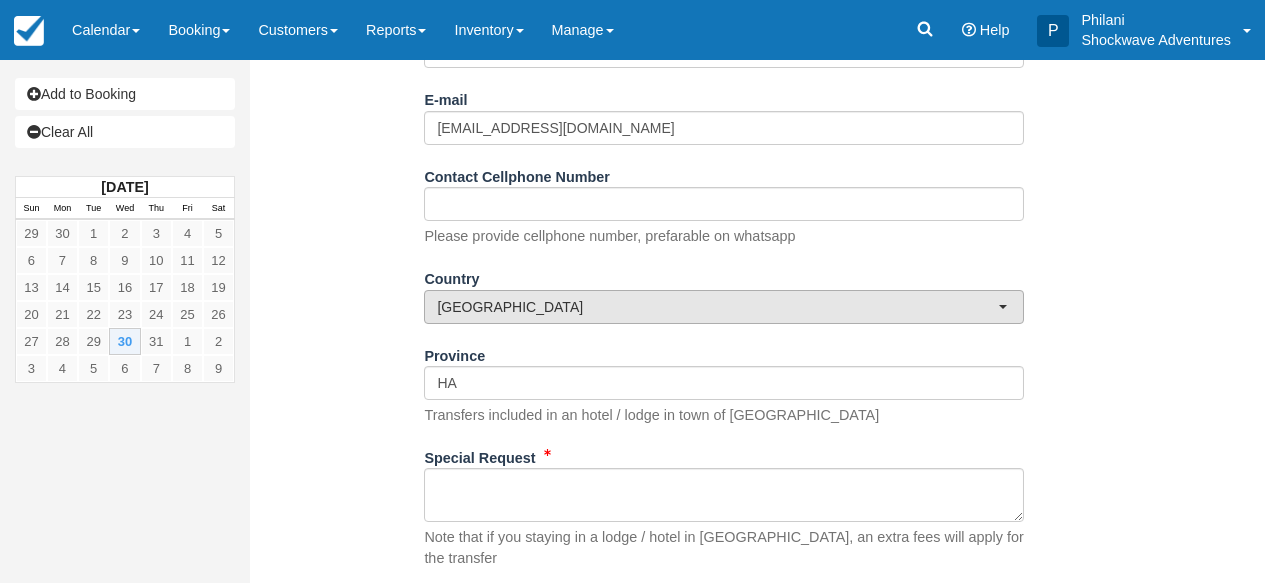 click on "[GEOGRAPHIC_DATA]" at bounding box center (717, 307) 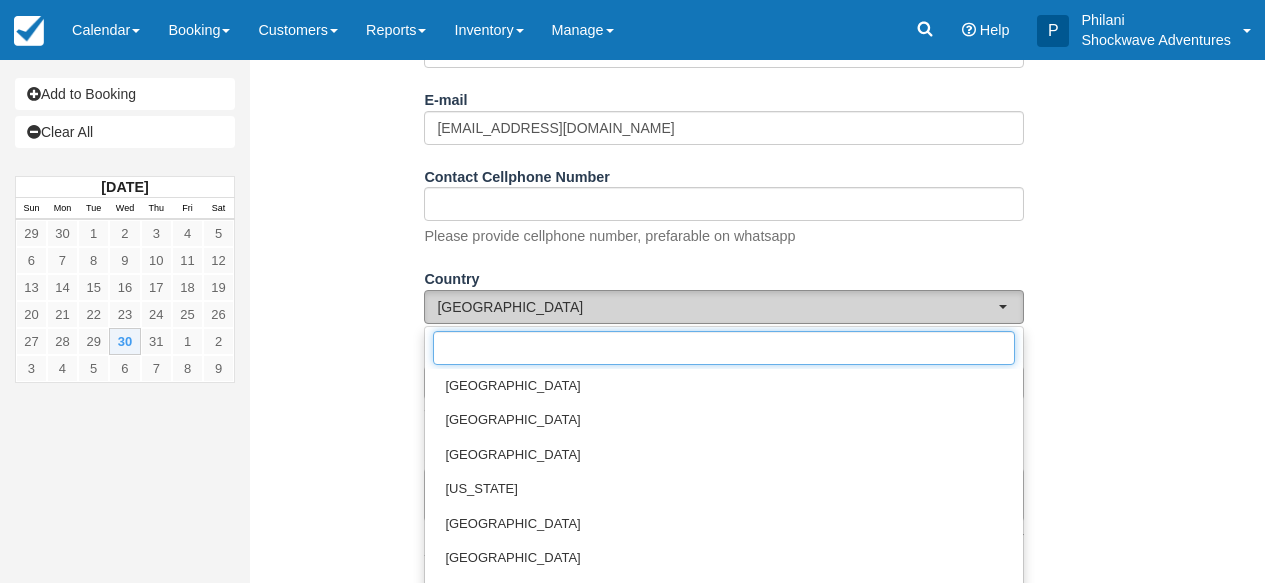scroll, scrollTop: 7392, scrollLeft: 0, axis: vertical 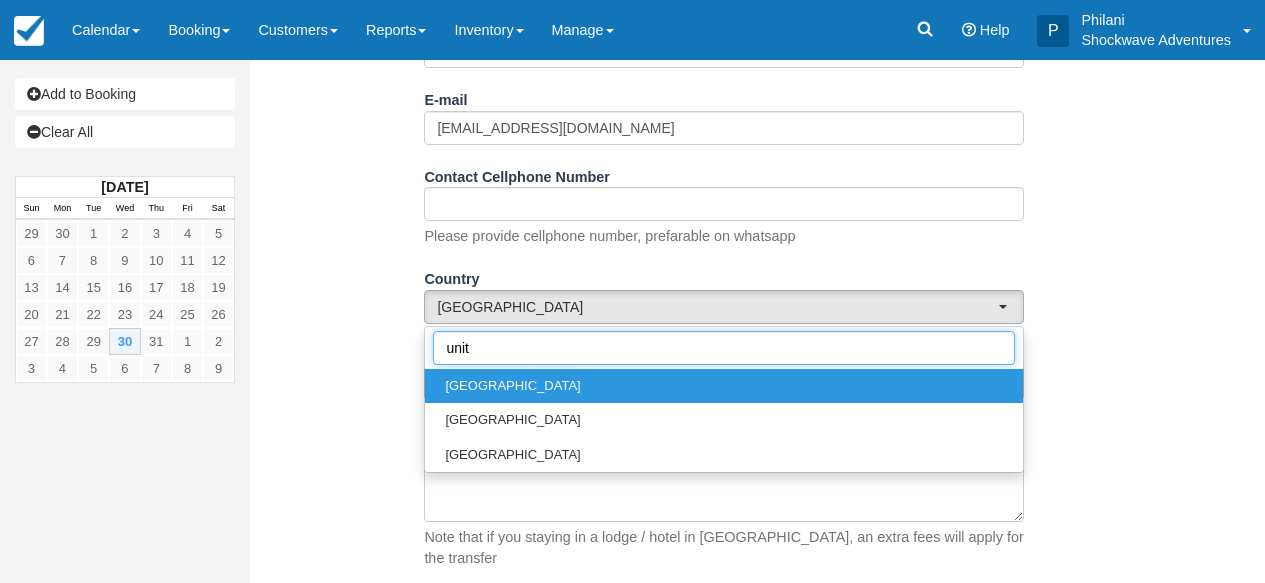 type on "unite" 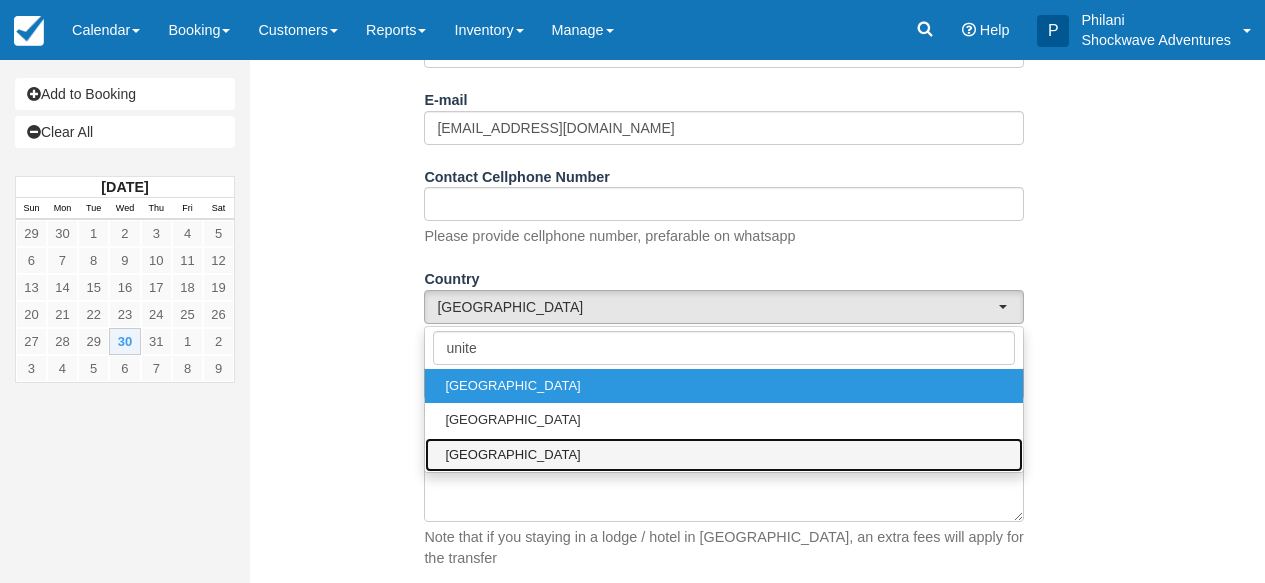 click on "[GEOGRAPHIC_DATA]" at bounding box center [724, 455] 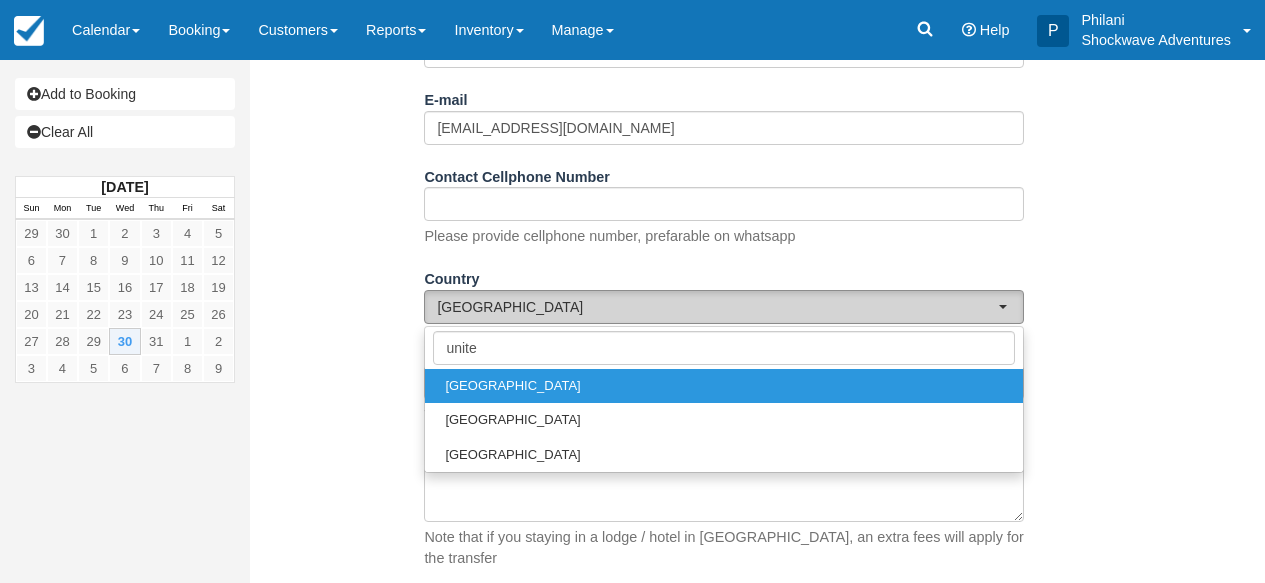 select on "US" 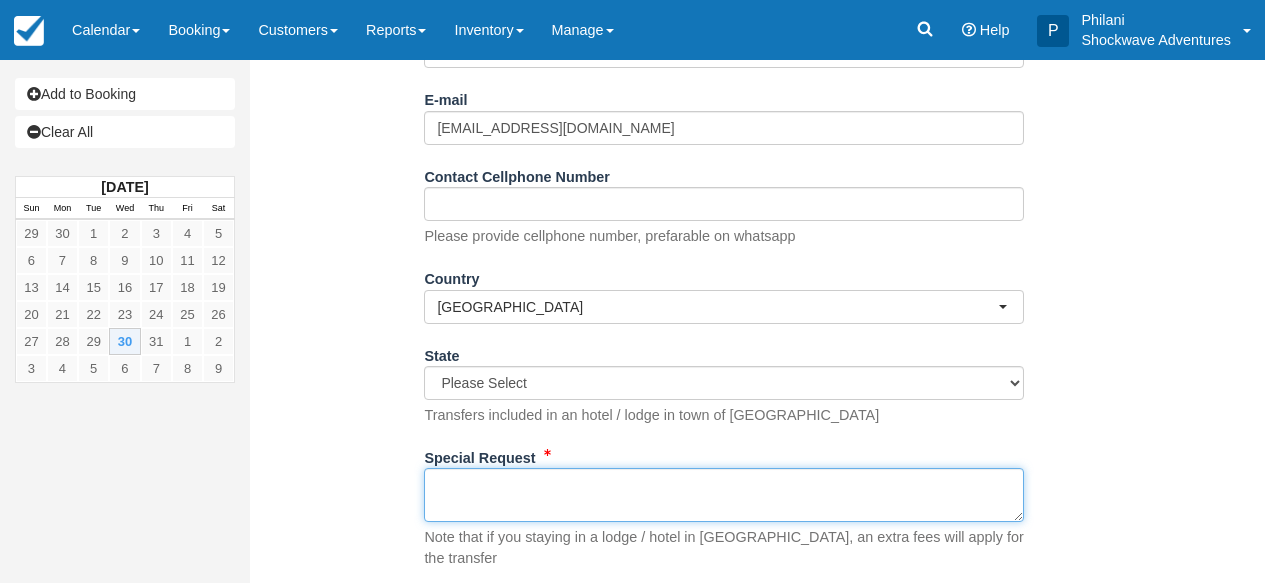 click on "Special Request" at bounding box center [724, 495] 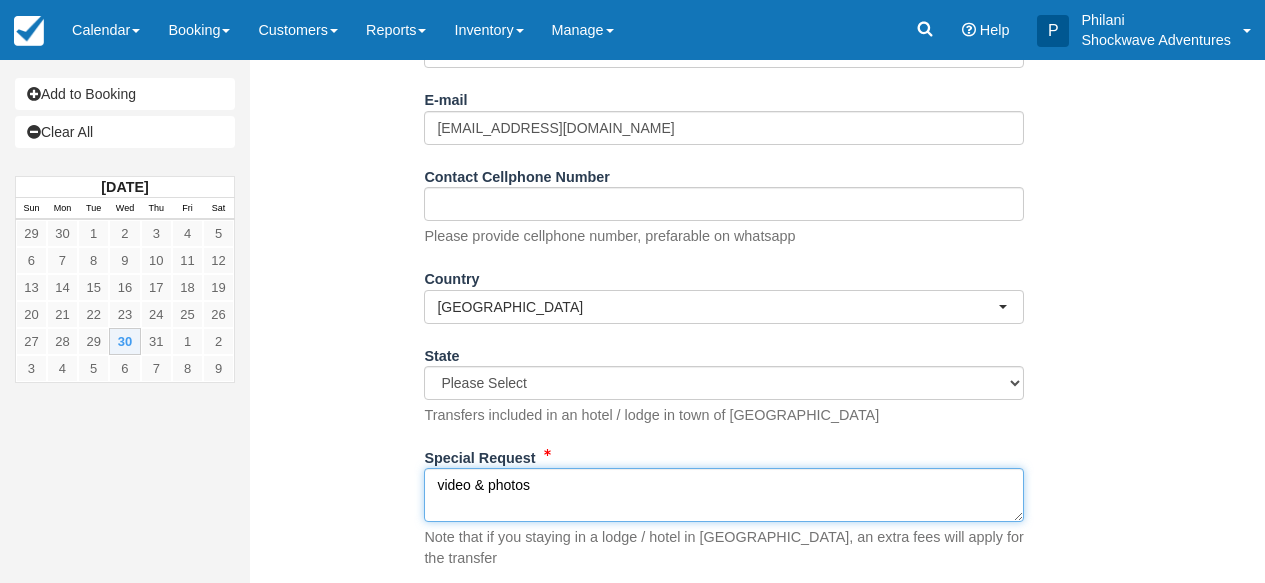 scroll, scrollTop: 451, scrollLeft: 0, axis: vertical 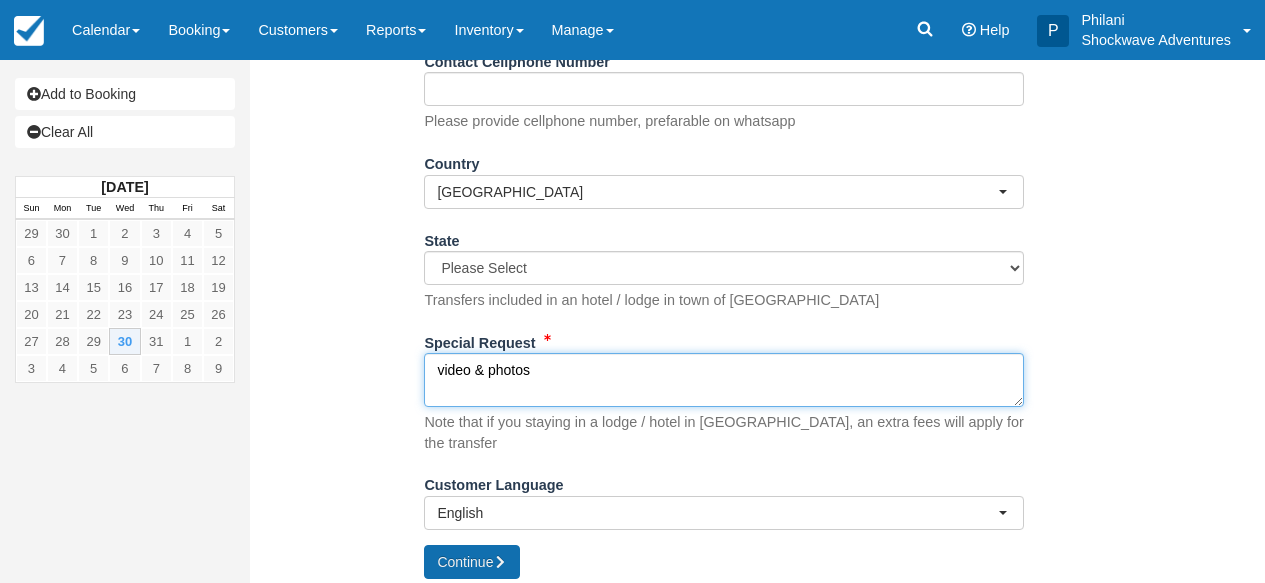 type on "video & photos" 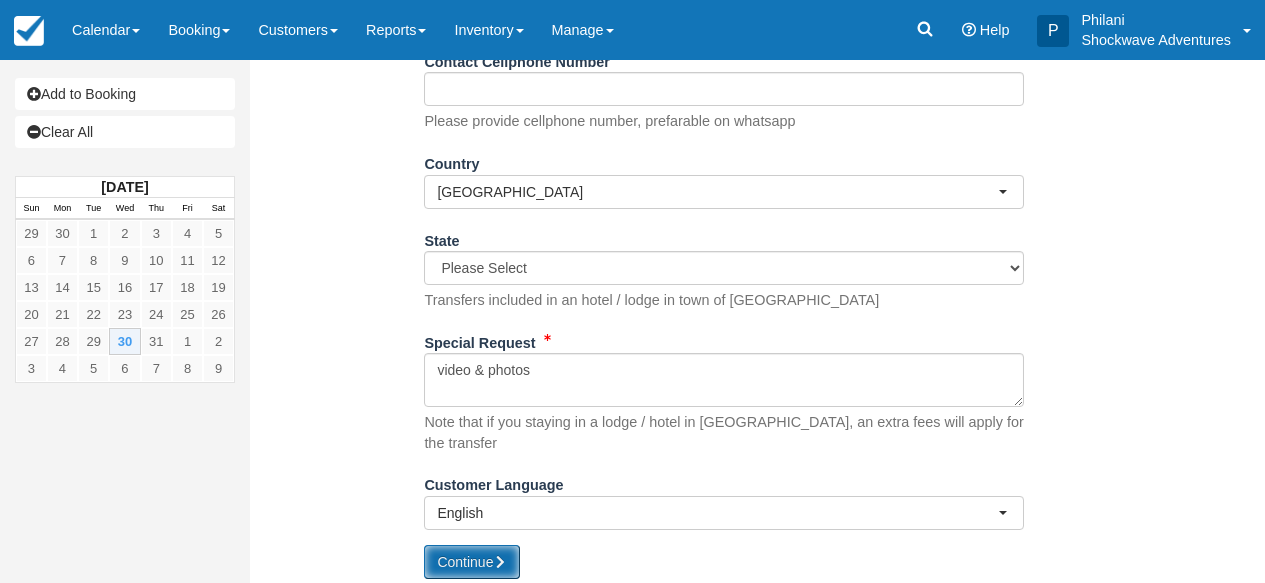 click on "Continue" at bounding box center [472, 562] 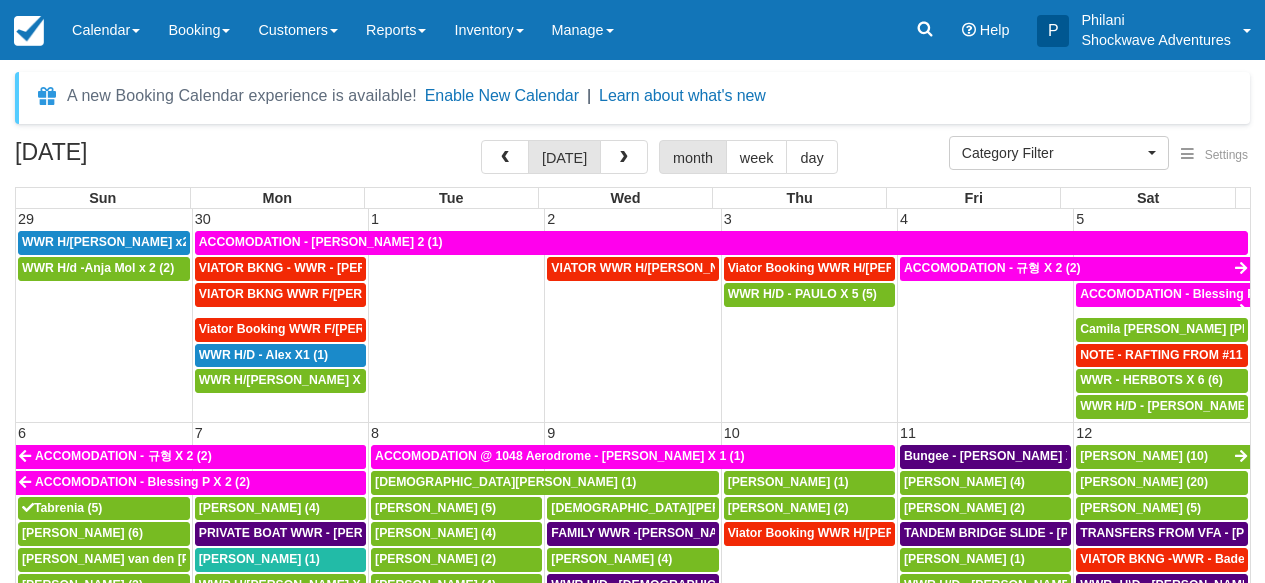 select 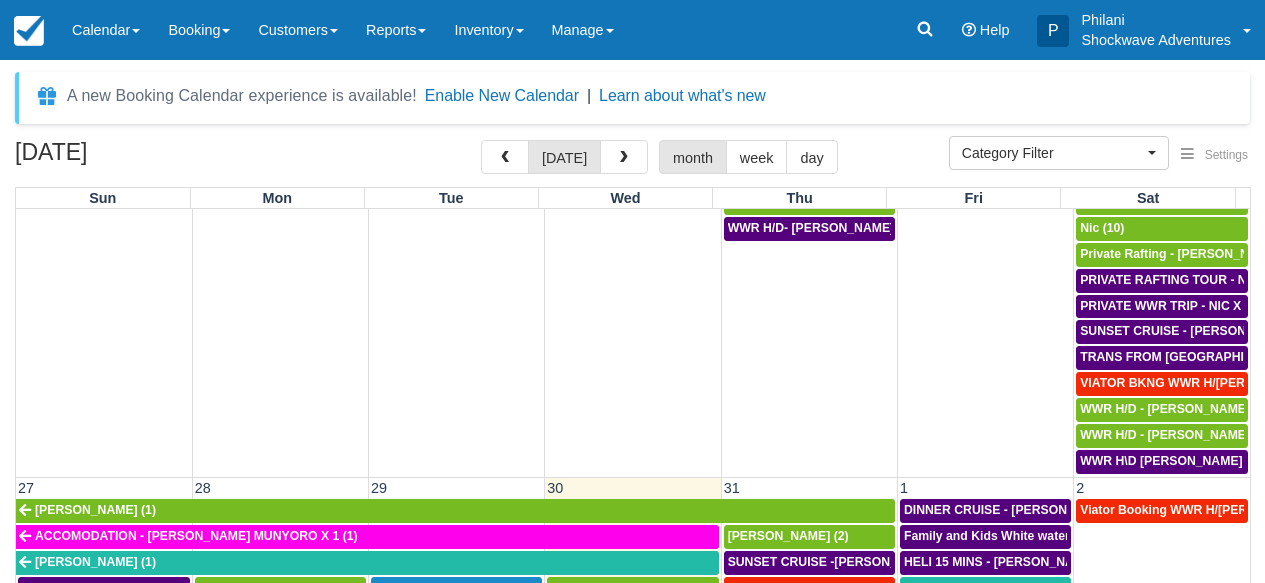 scroll, scrollTop: 1105, scrollLeft: 0, axis: vertical 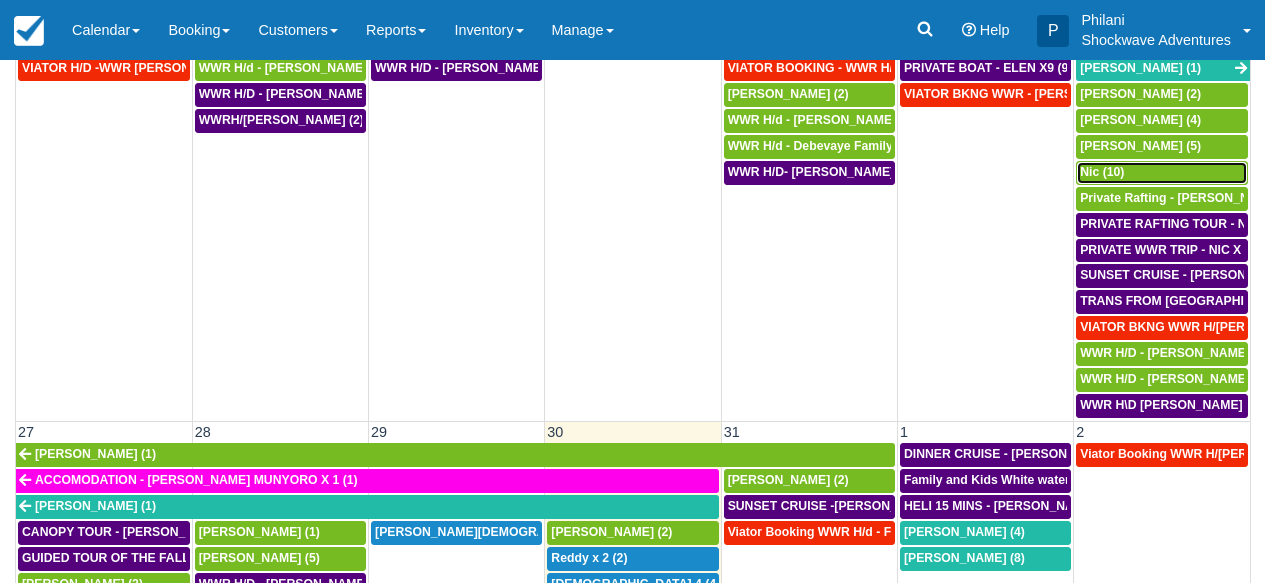 click on "Nic (10)" at bounding box center (1162, 173) 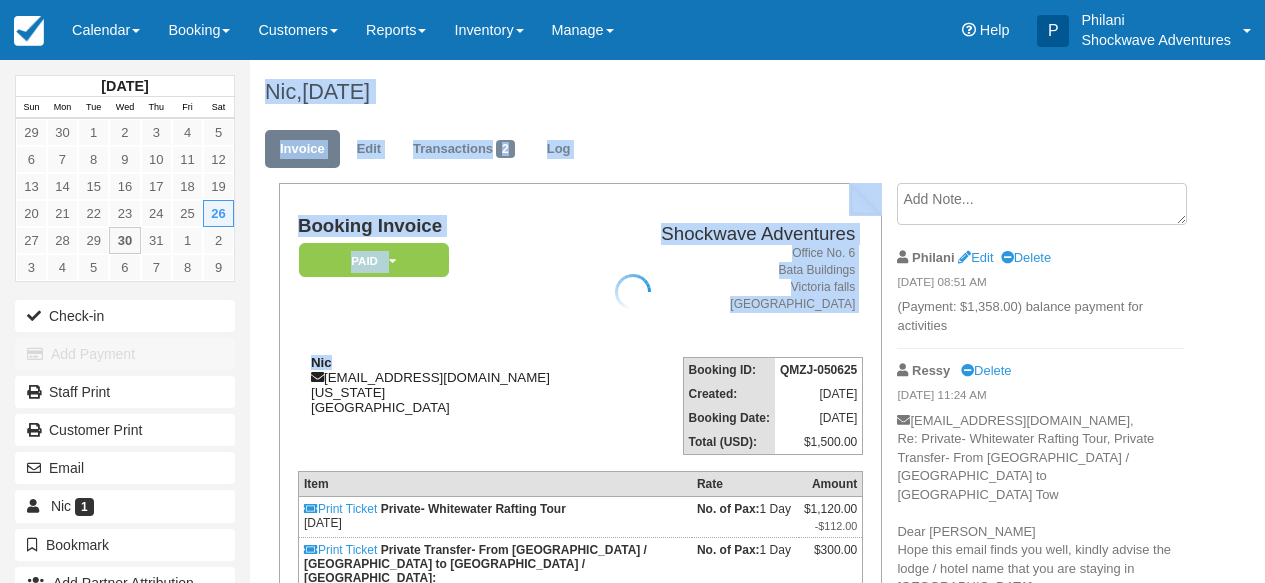 scroll, scrollTop: 0, scrollLeft: 0, axis: both 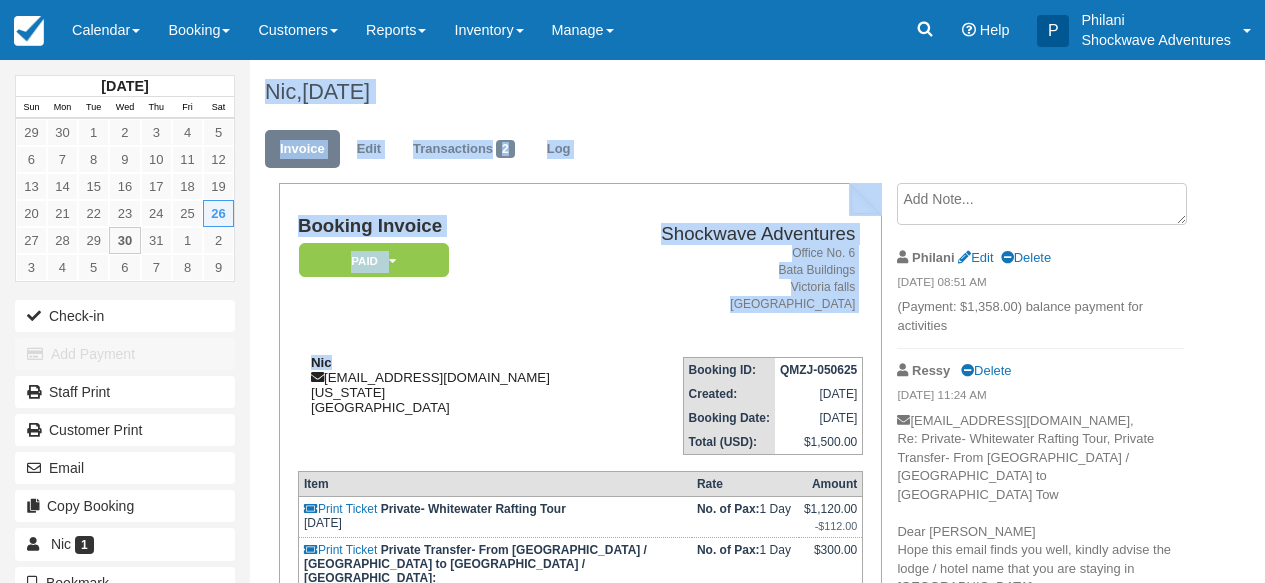 click on "Nic" at bounding box center [321, 362] 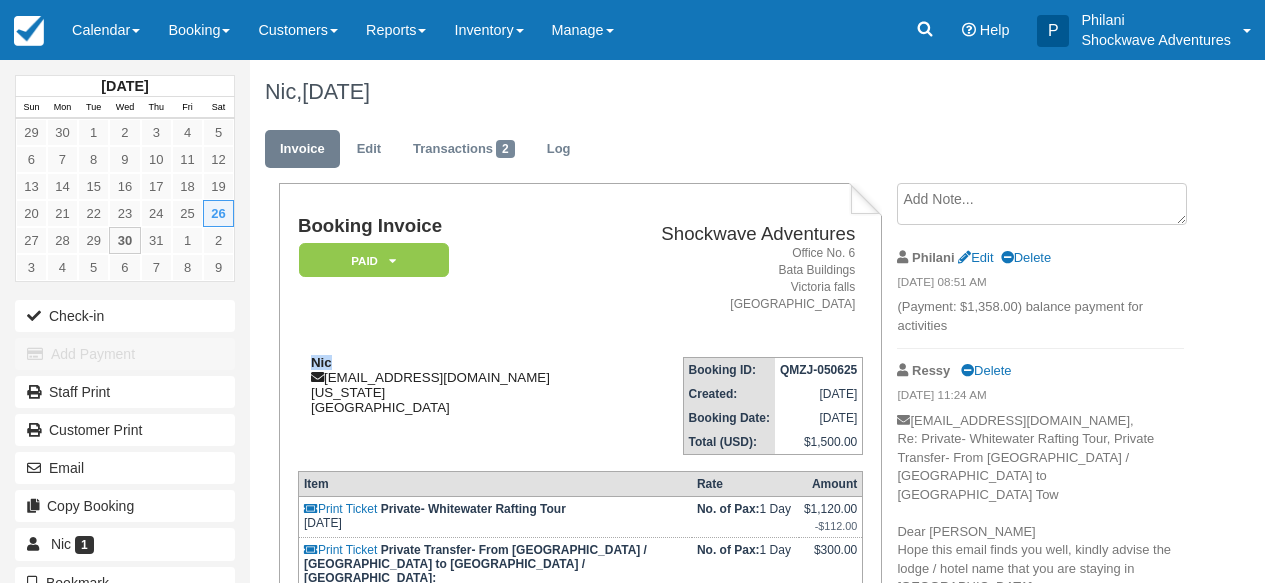 drag, startPoint x: 312, startPoint y: 364, endPoint x: 367, endPoint y: 363, distance: 55.00909 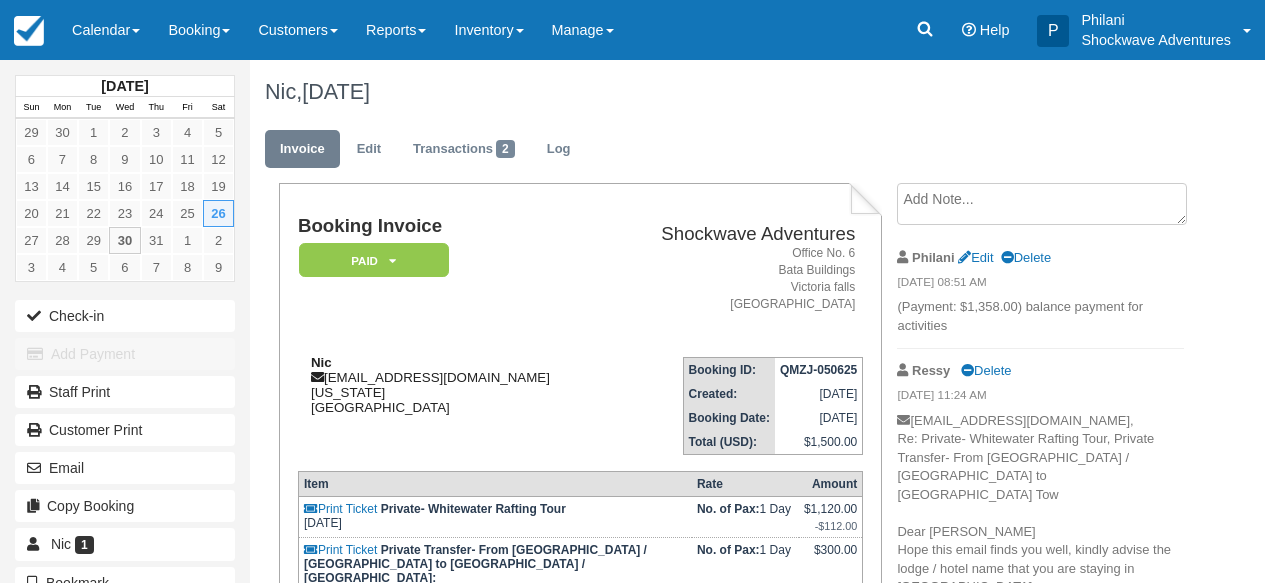 click on "Nic  nvb@nextep11.com Kentucky United States" at bounding box center (452, 385) 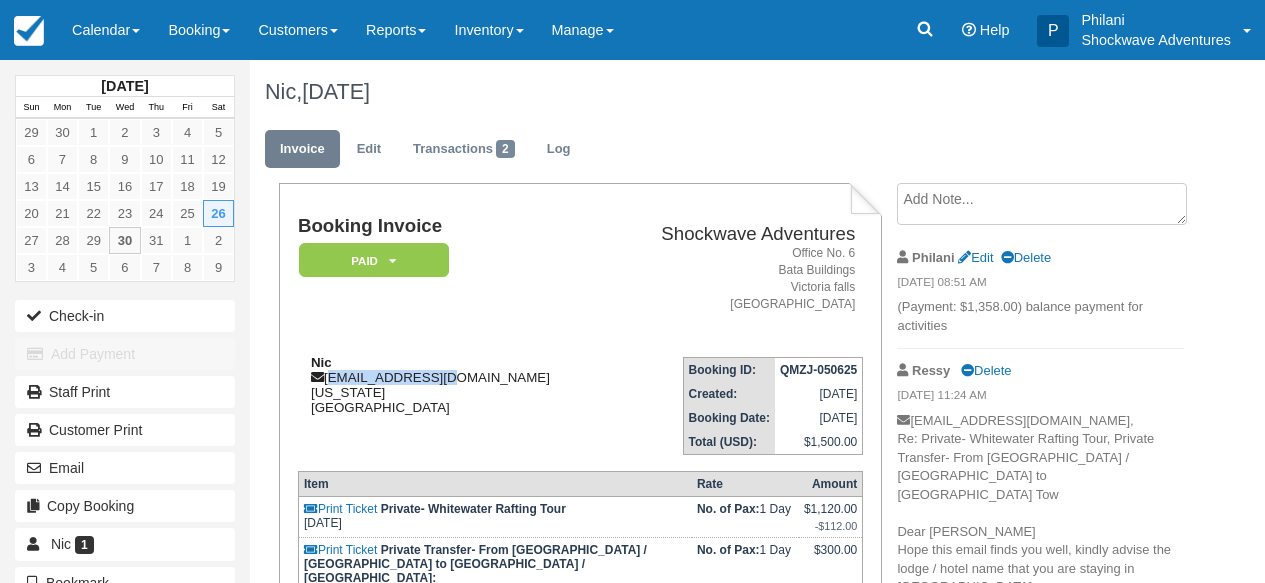drag, startPoint x: 329, startPoint y: 384, endPoint x: 463, endPoint y: 384, distance: 134 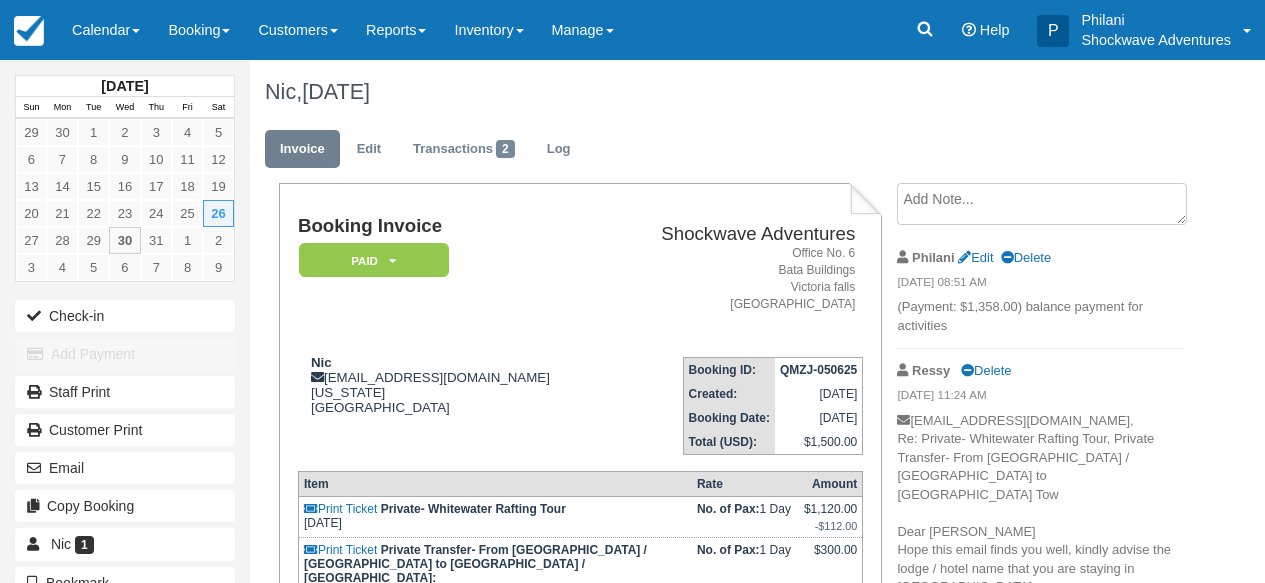 click on "Office No. 6
Bata Buildings
Victoria falls
Zimbabwe" at bounding box center [734, 279] 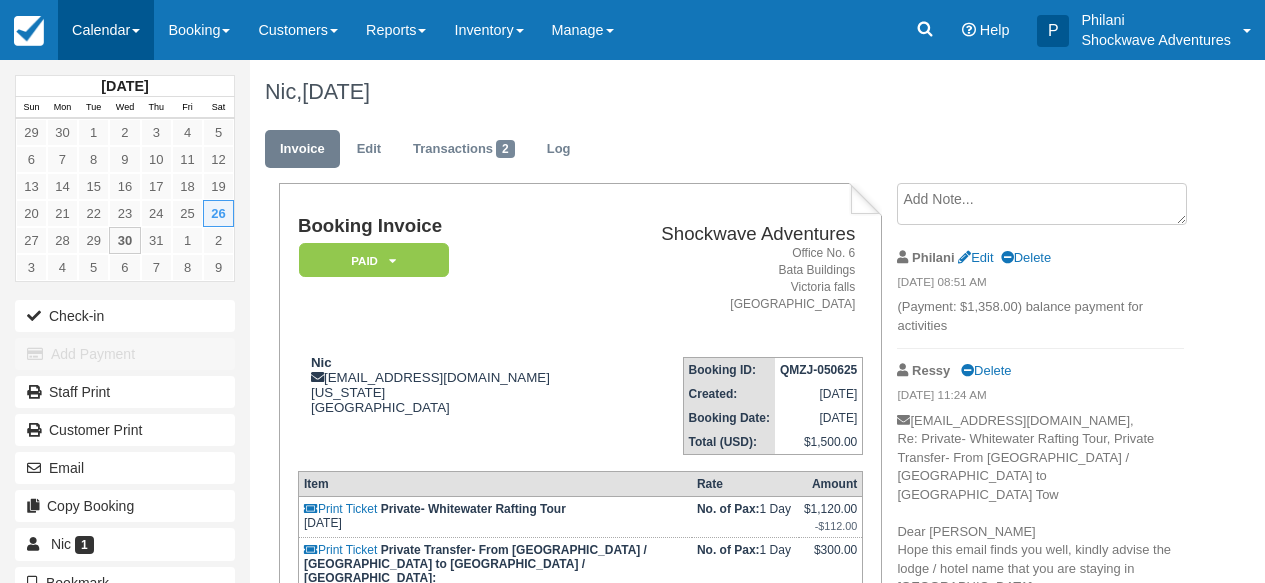 click on "Calendar" at bounding box center (106, 30) 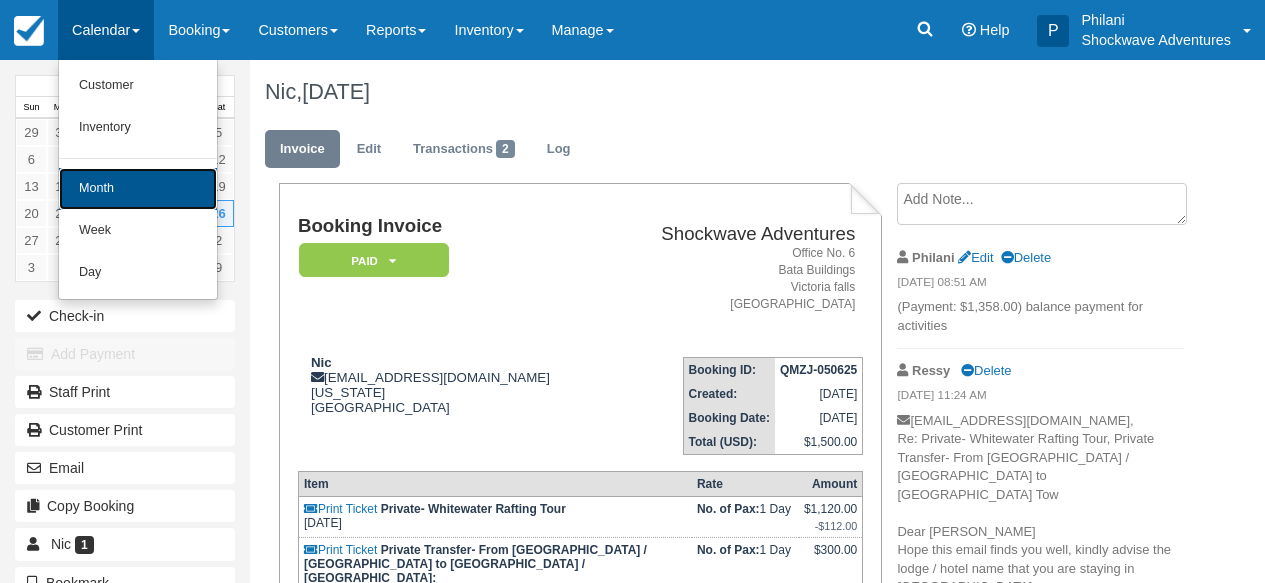 click on "Month" at bounding box center [138, 189] 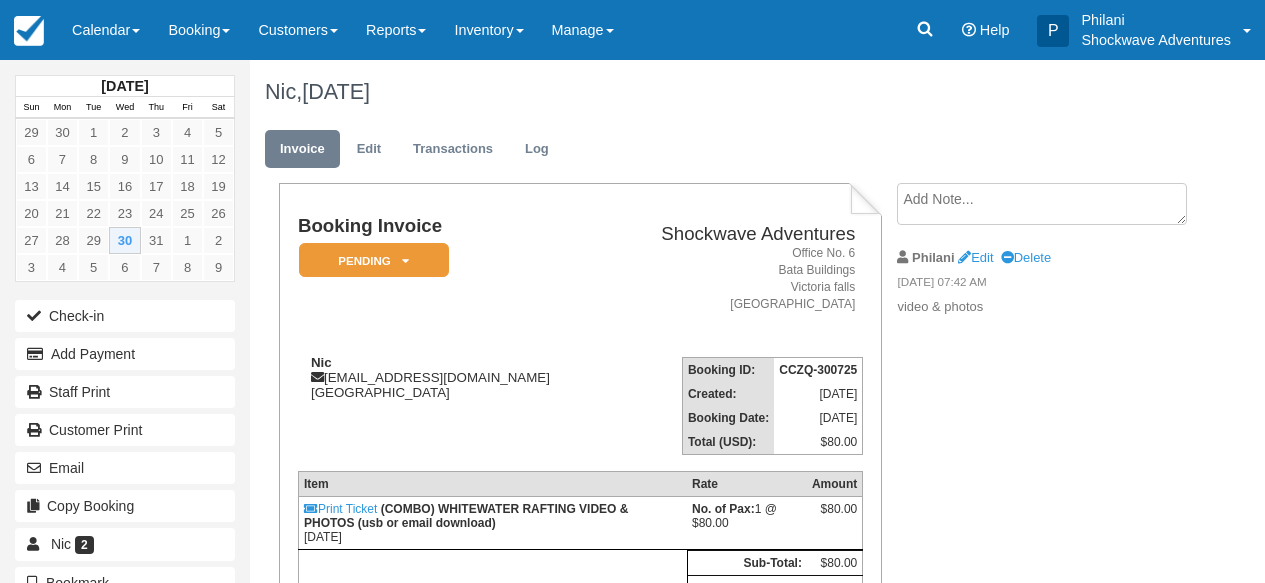 drag, startPoint x: 0, startPoint y: 0, endPoint x: 567, endPoint y: 544, distance: 785.764 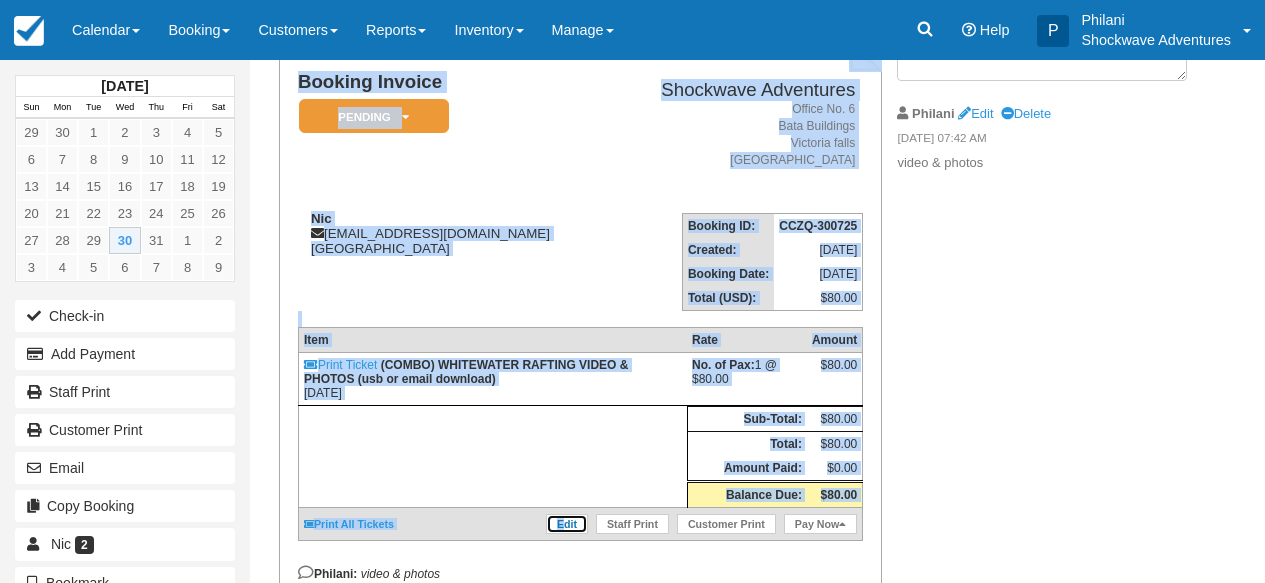 scroll, scrollTop: 144, scrollLeft: 0, axis: vertical 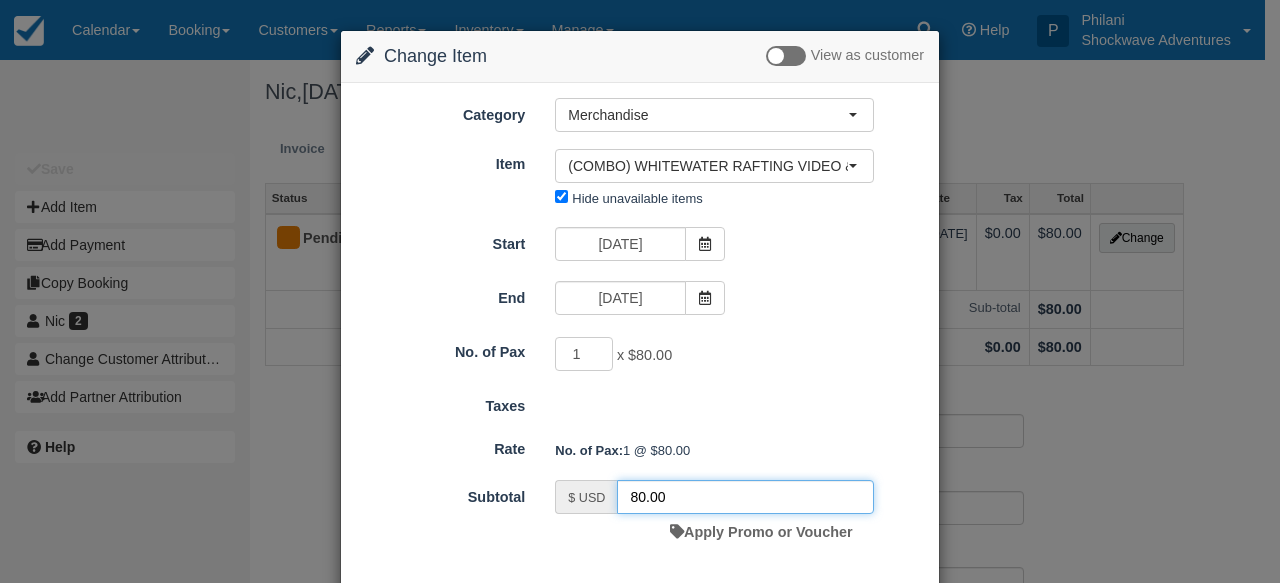 click on "80.00" at bounding box center [745, 497] 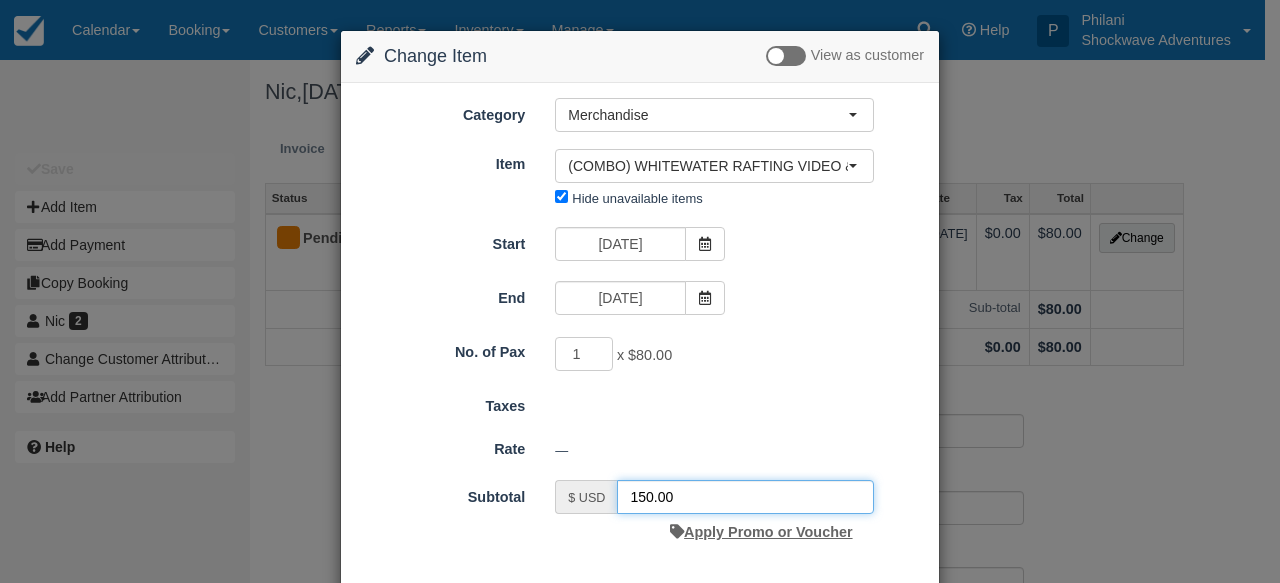scroll, scrollTop: 98, scrollLeft: 0, axis: vertical 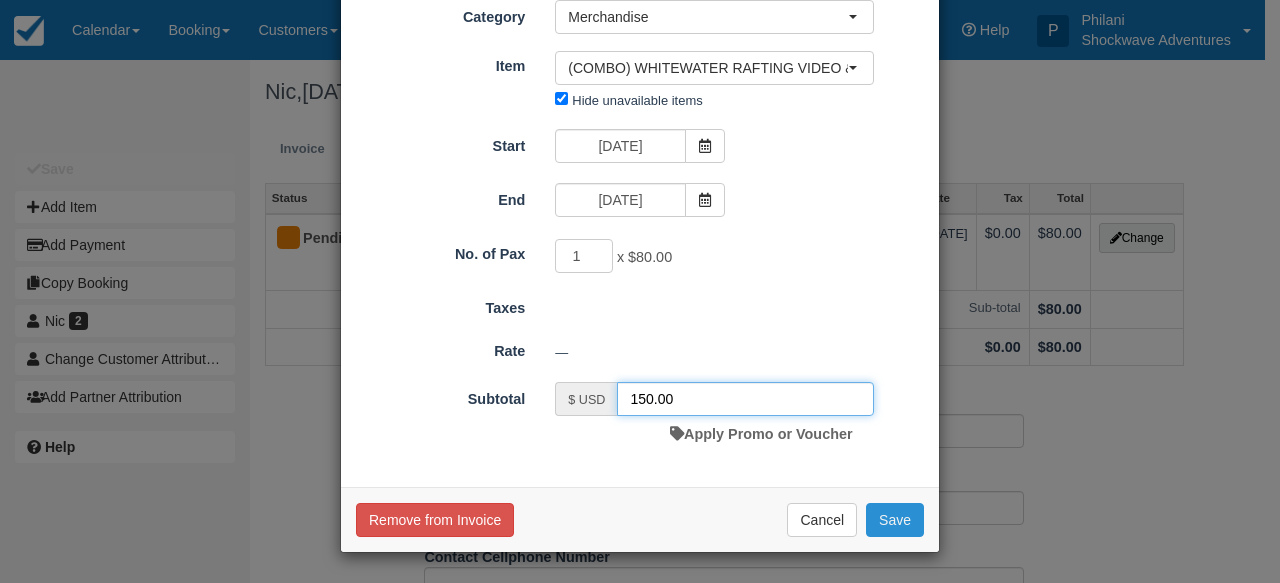 type on "150.00" 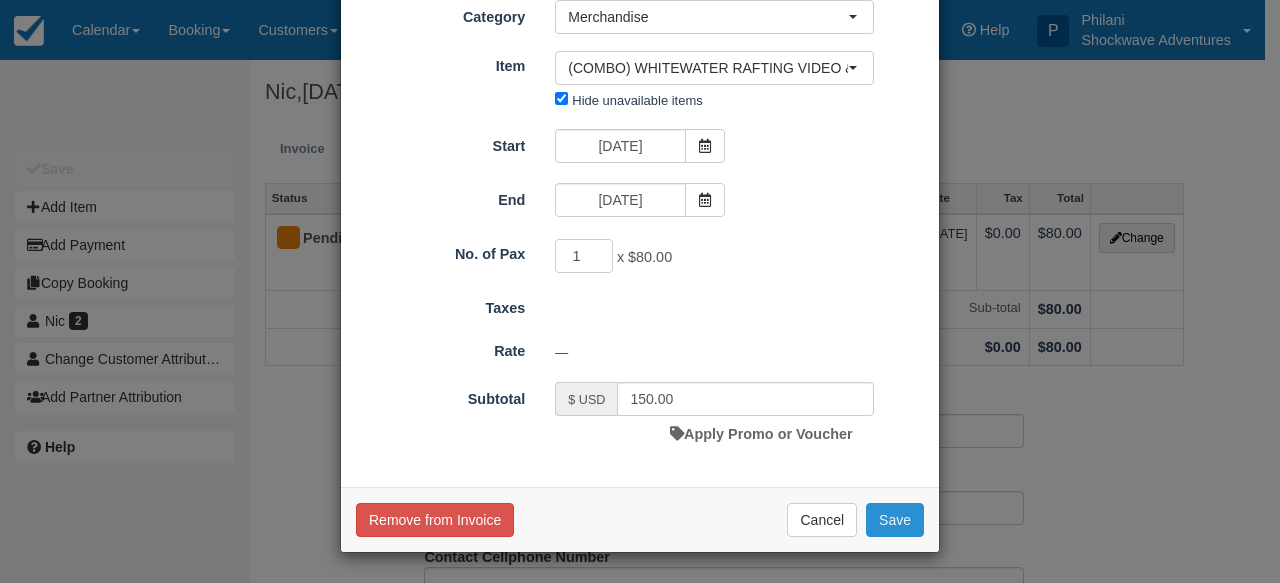click on "Save" at bounding box center [895, 520] 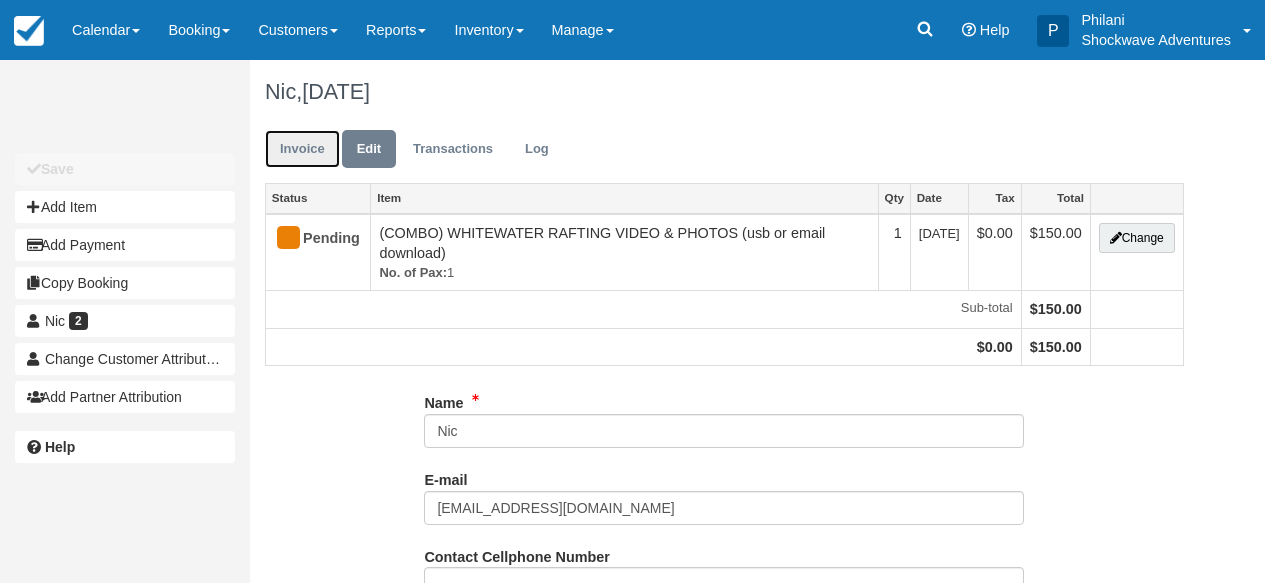click on "Invoice" at bounding box center [302, 149] 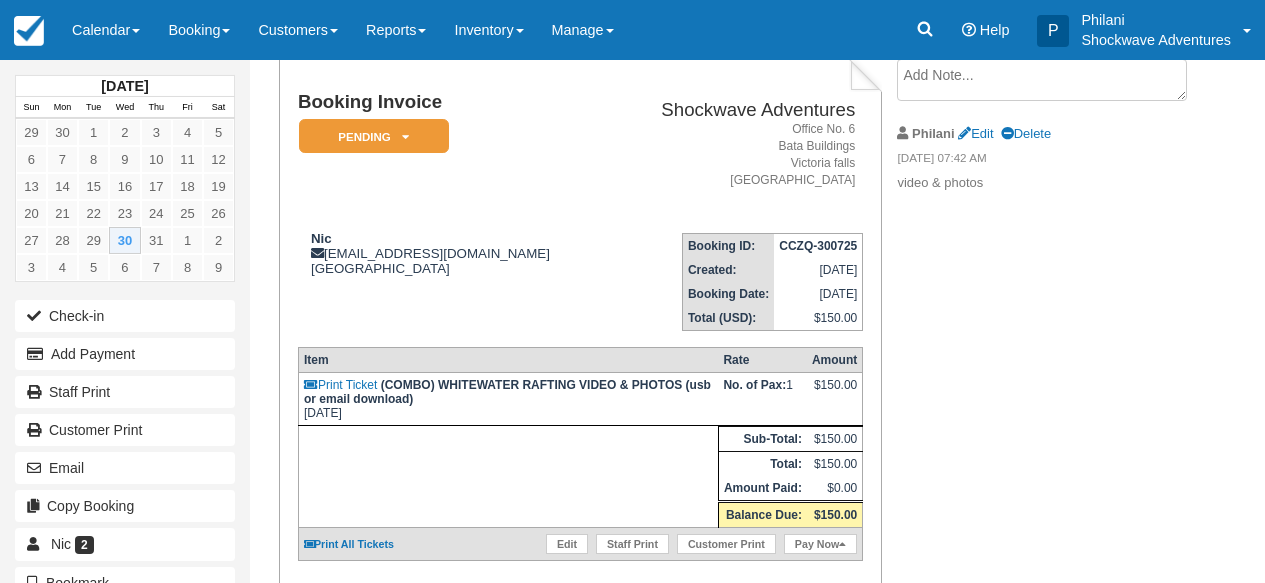 scroll, scrollTop: 106, scrollLeft: 0, axis: vertical 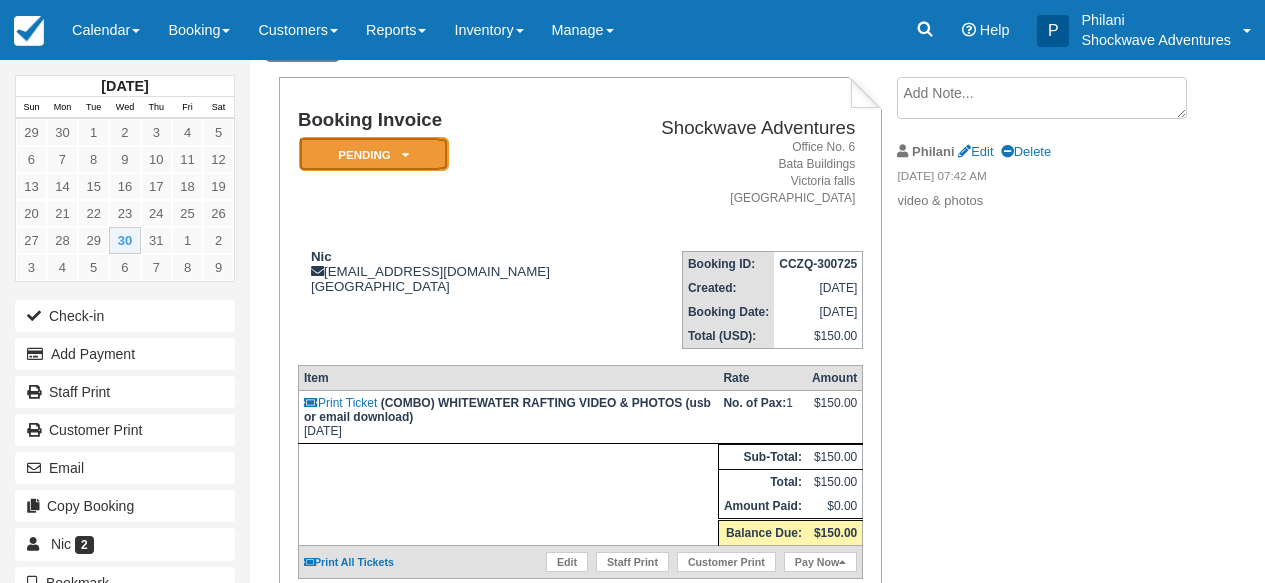 click on "Pending" at bounding box center [374, 154] 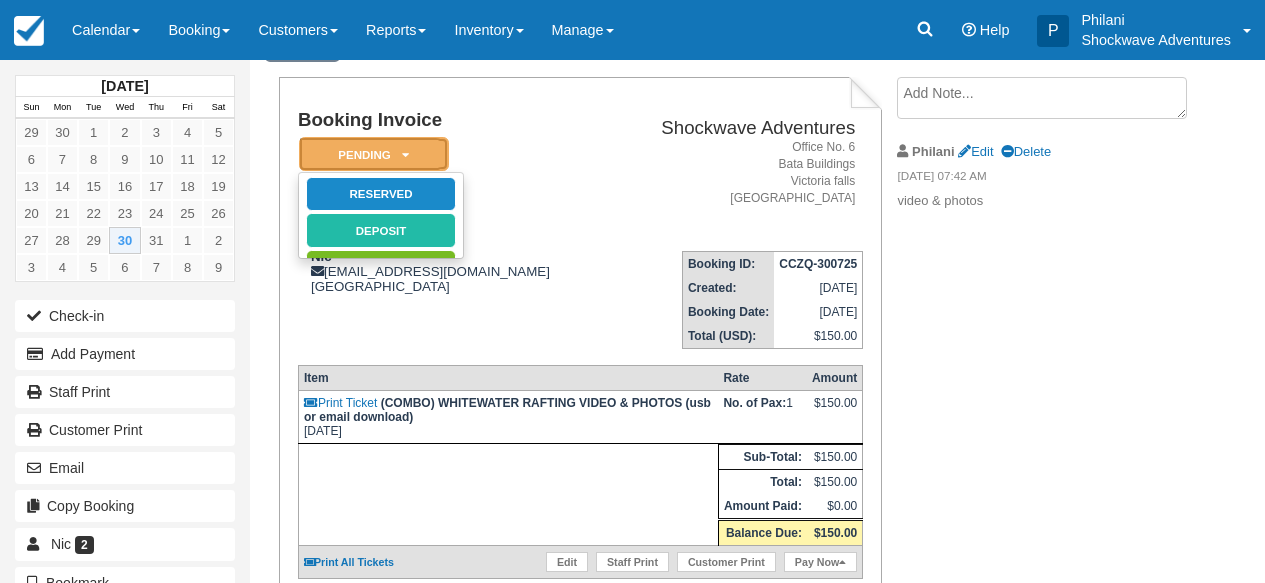 scroll, scrollTop: 0, scrollLeft: 0, axis: both 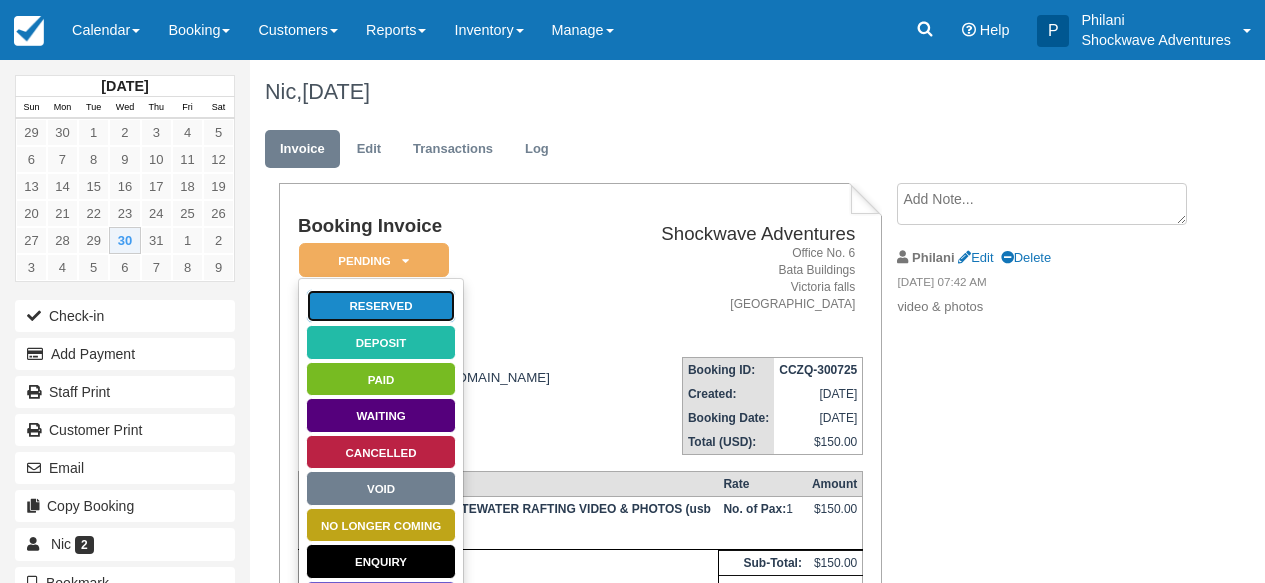 click on "Reserved" at bounding box center [381, 306] 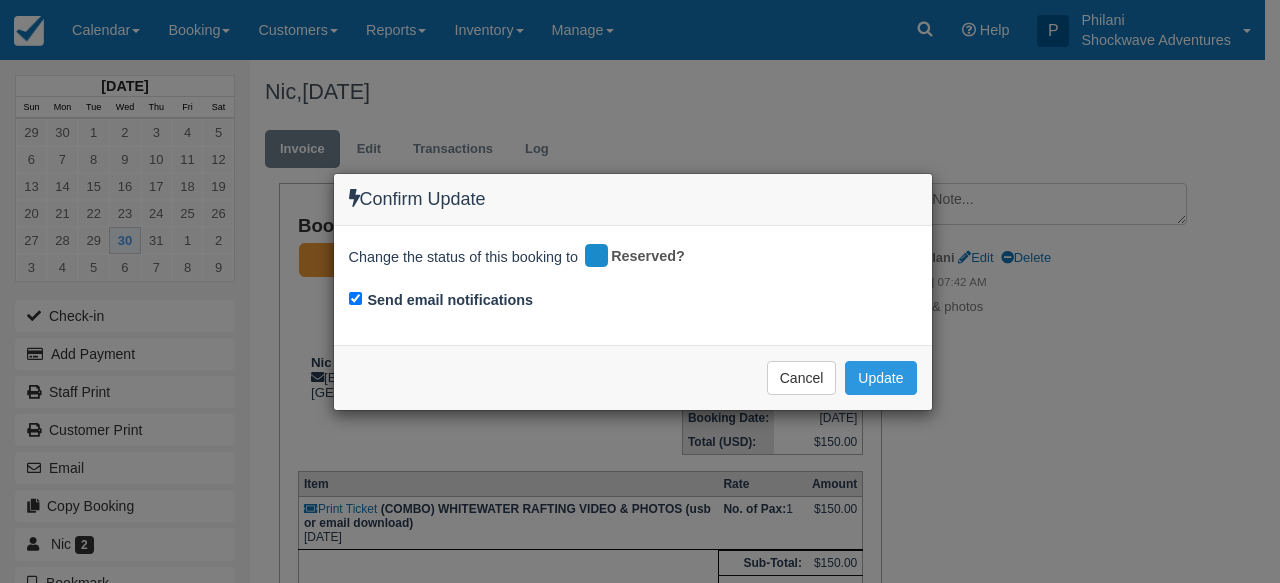click on "Confirm Update
Change the status of this booking to
Reserved?
Send email notifications
Cancel
Update
Please wait" at bounding box center [640, 291] 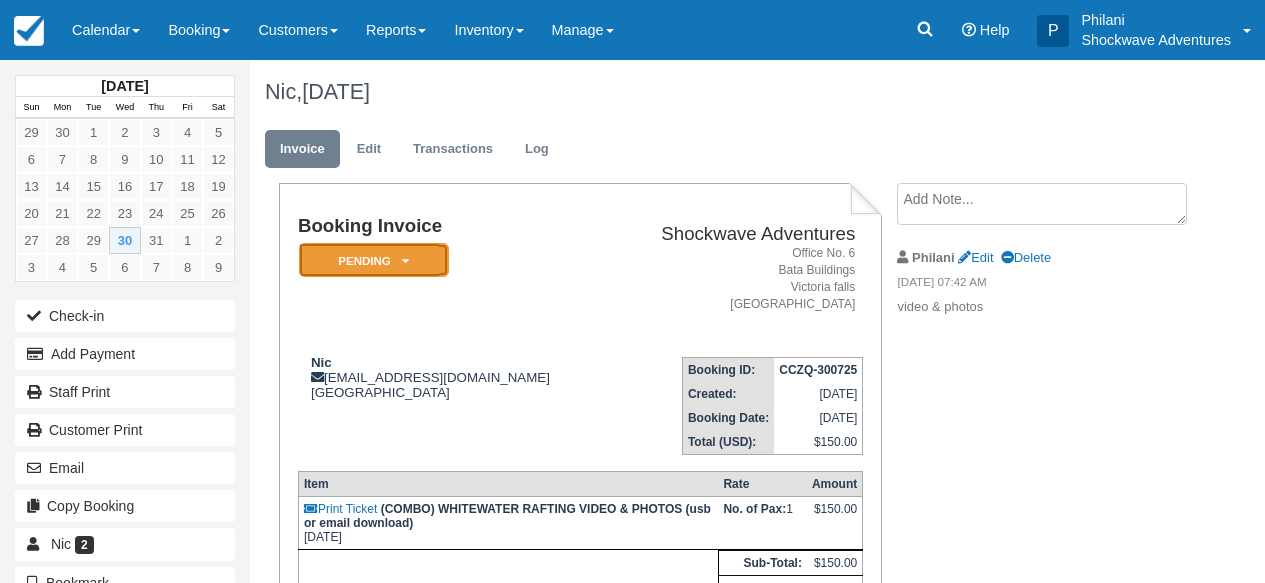 click at bounding box center (405, 261) 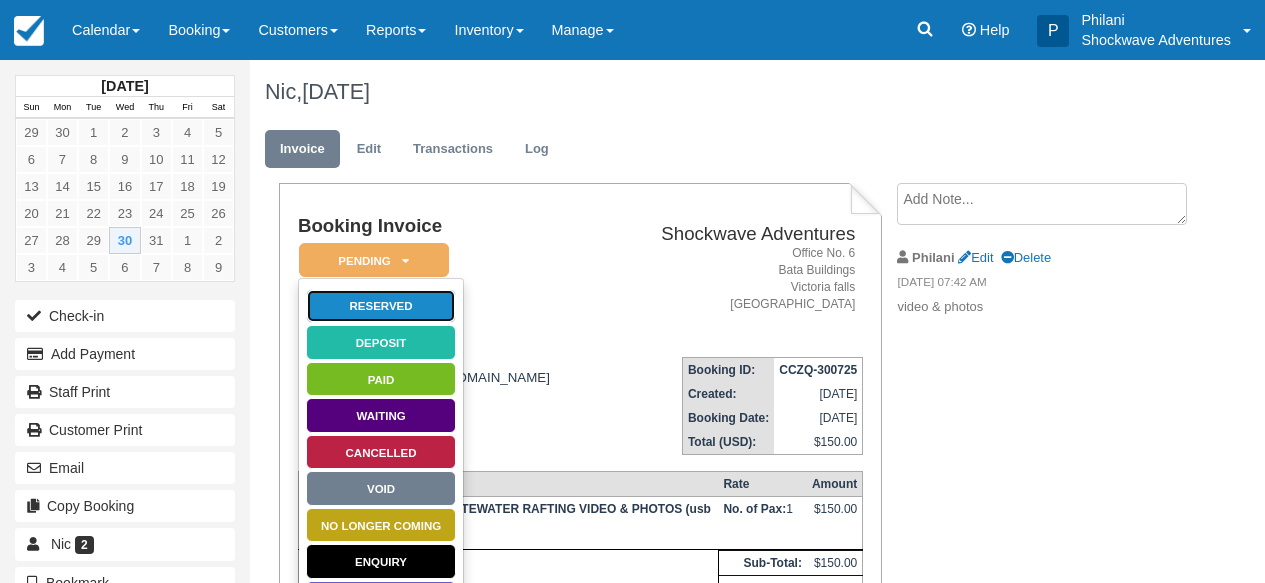 click on "Reserved" at bounding box center (381, 306) 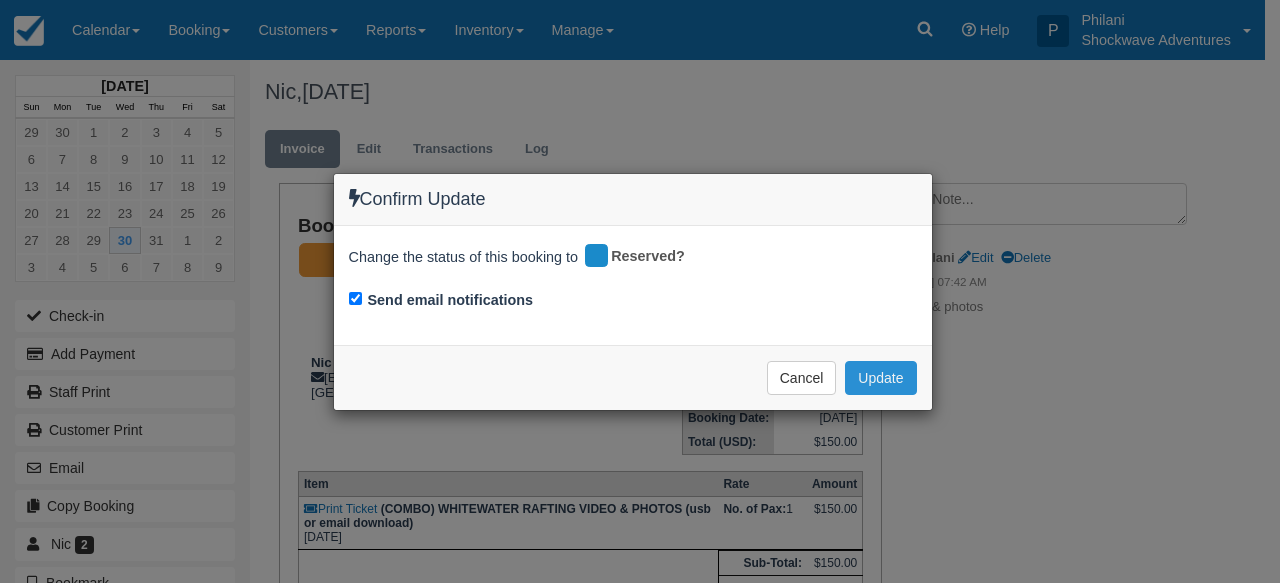 click on "Update" at bounding box center (880, 378) 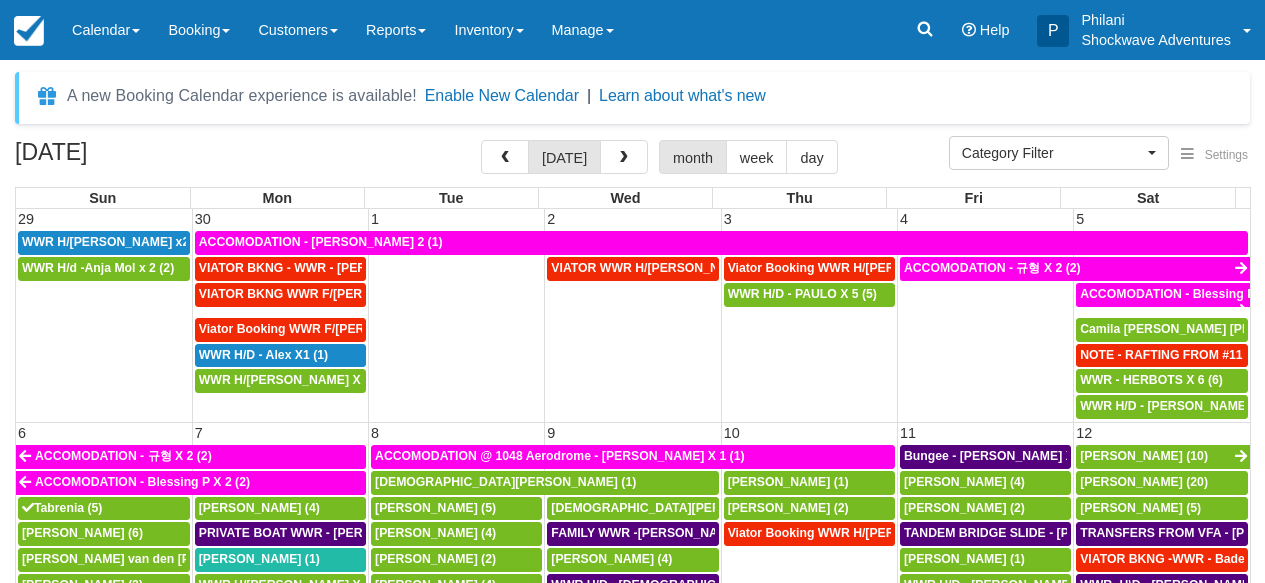 select 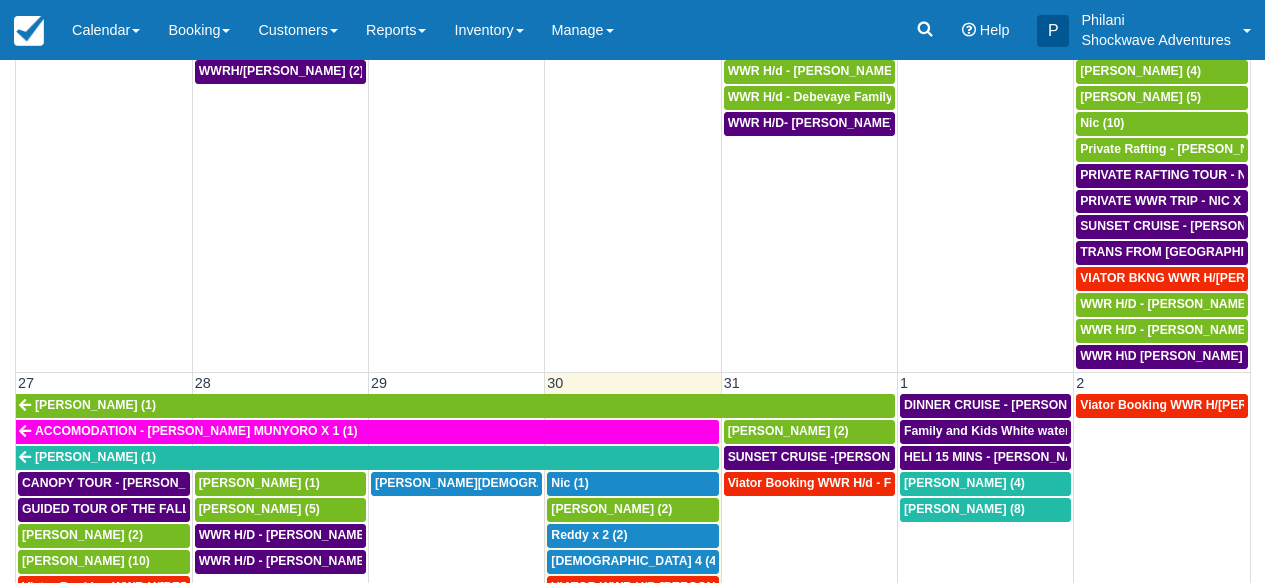 scroll, scrollTop: 1116, scrollLeft: 0, axis: vertical 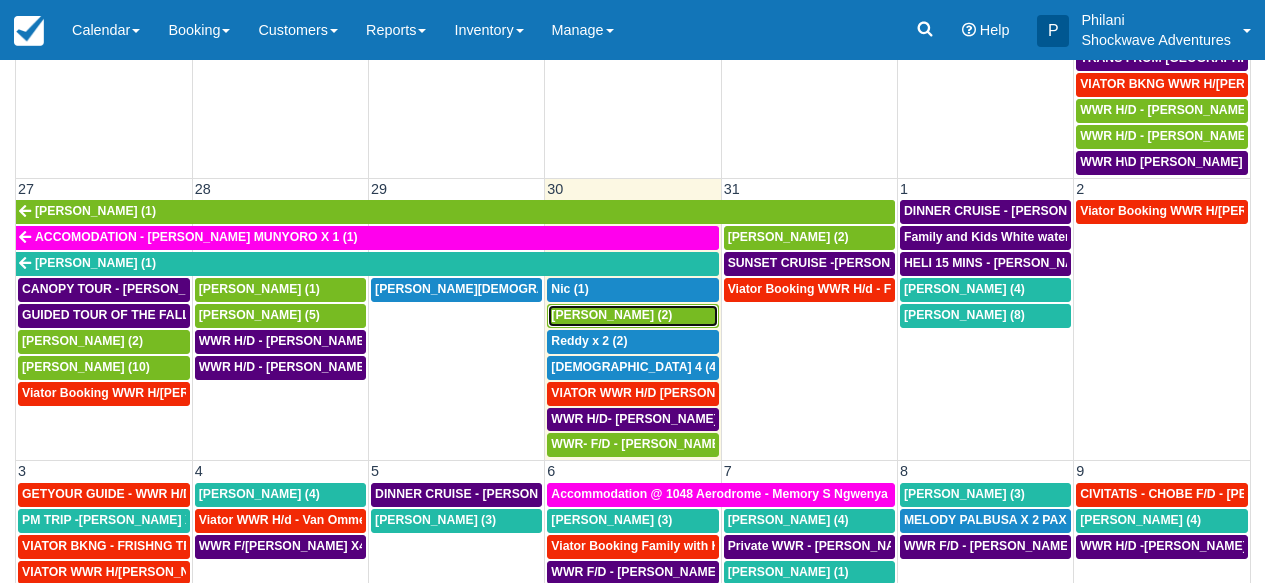 click on "[PERSON_NAME] (2)" at bounding box center [632, 316] 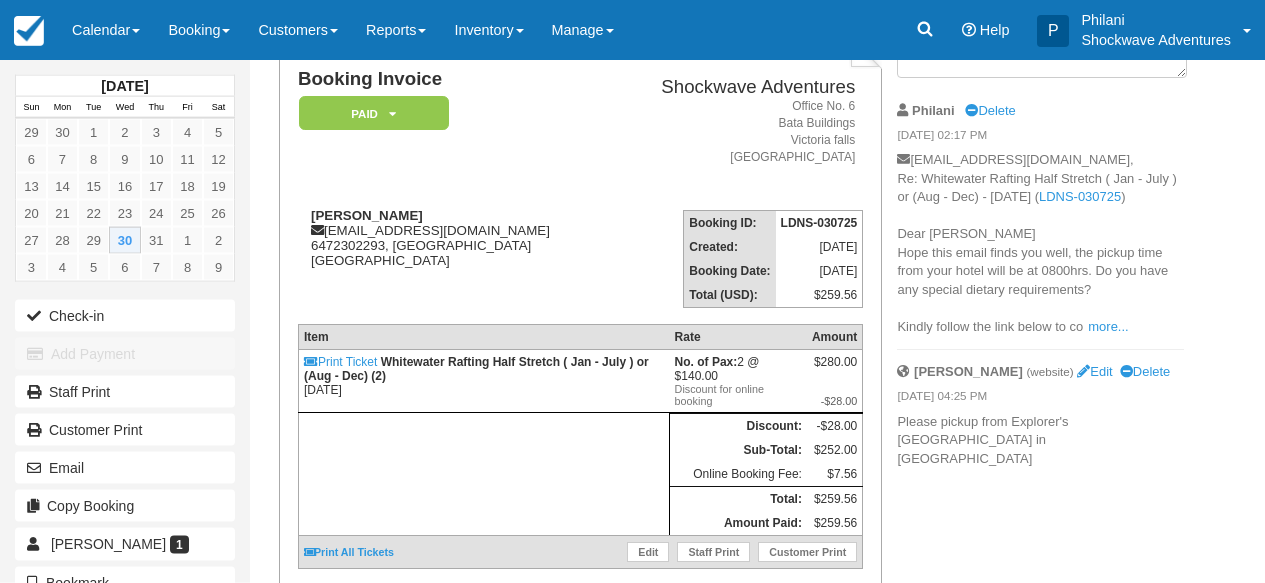 scroll, scrollTop: 144, scrollLeft: 0, axis: vertical 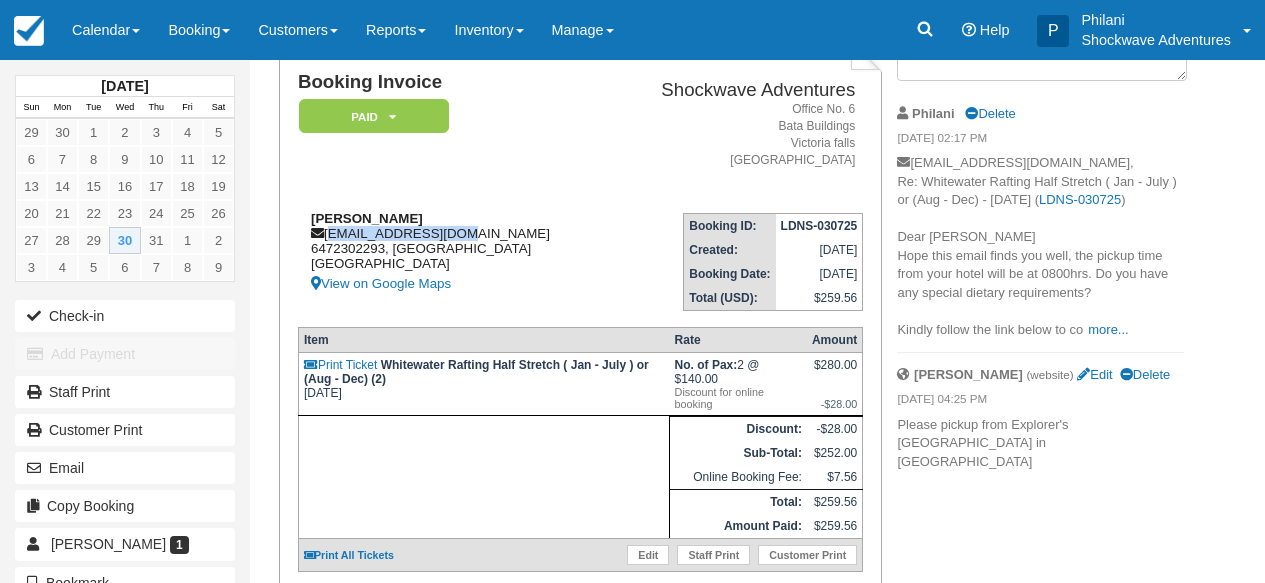 drag, startPoint x: 330, startPoint y: 238, endPoint x: 473, endPoint y: 237, distance: 143.0035 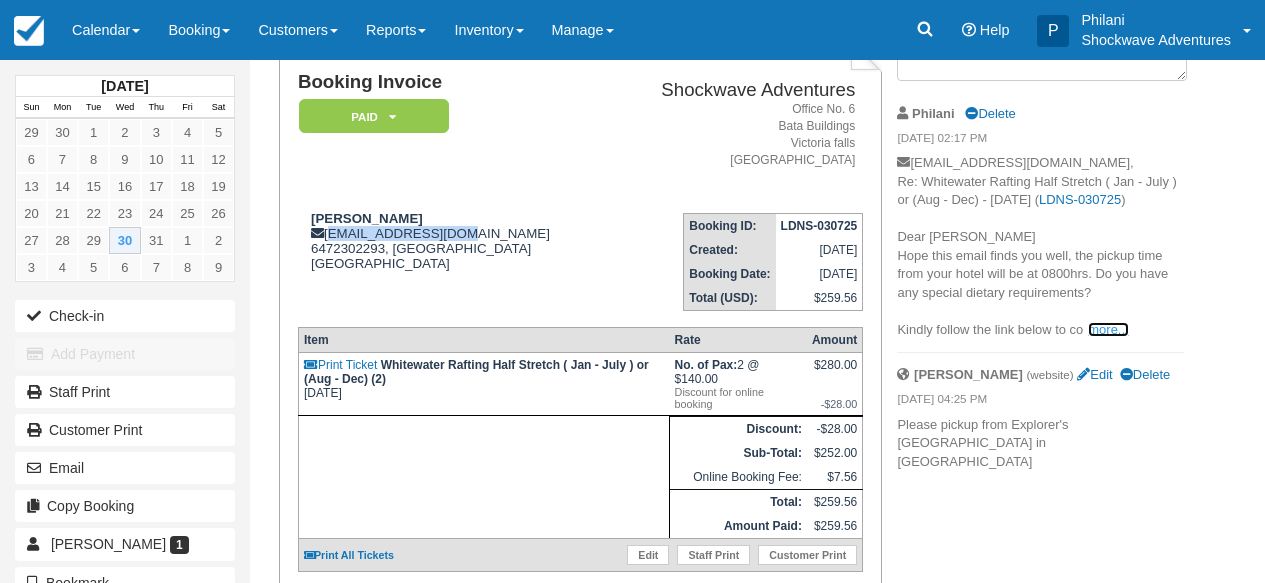 click on "more..." at bounding box center (1108, 329) 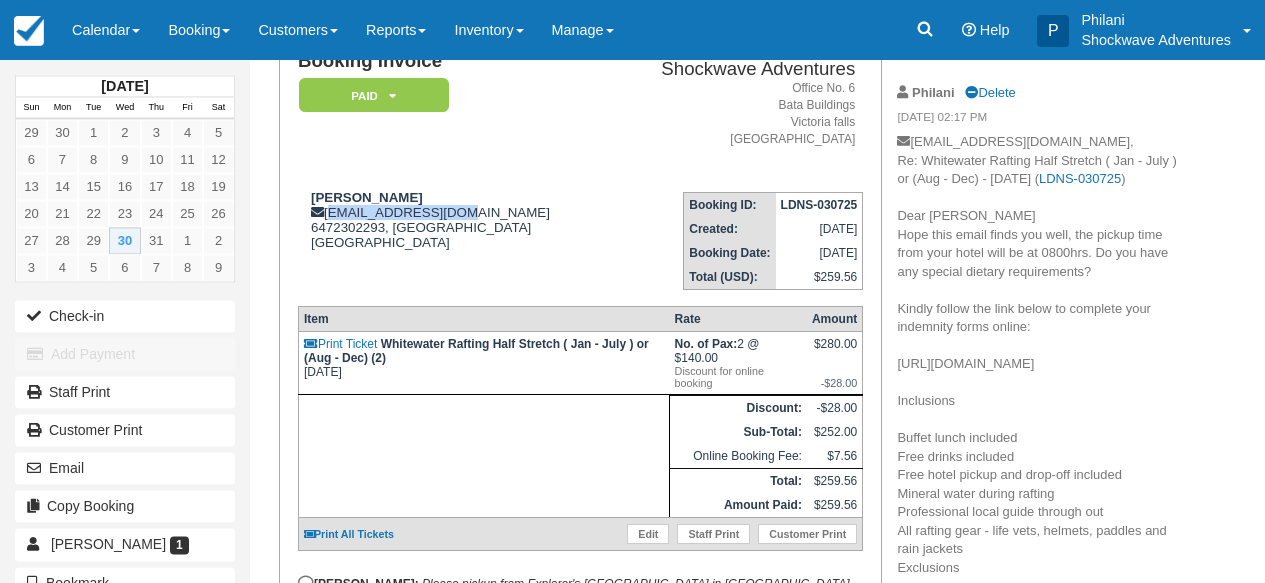 scroll, scrollTop: 192, scrollLeft: 0, axis: vertical 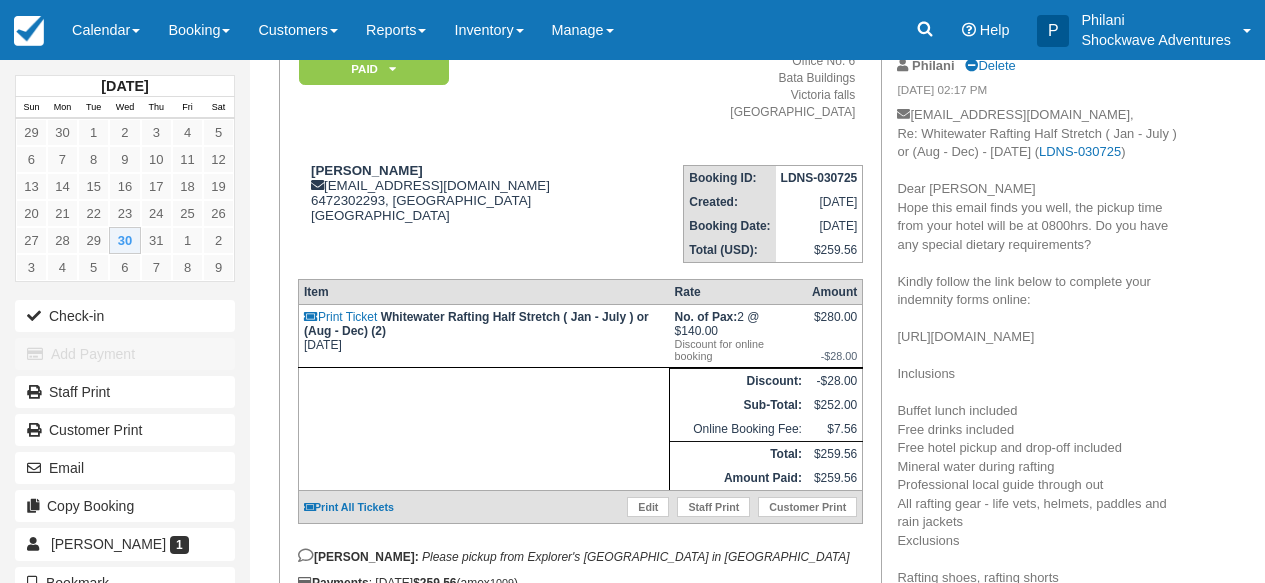 click on "Booking ID:
LDNS-030725
Created:
July 3, 2025
Booking Date:
July 30, 2025
Total (USD):
$259.56" at bounding box center [734, 206] 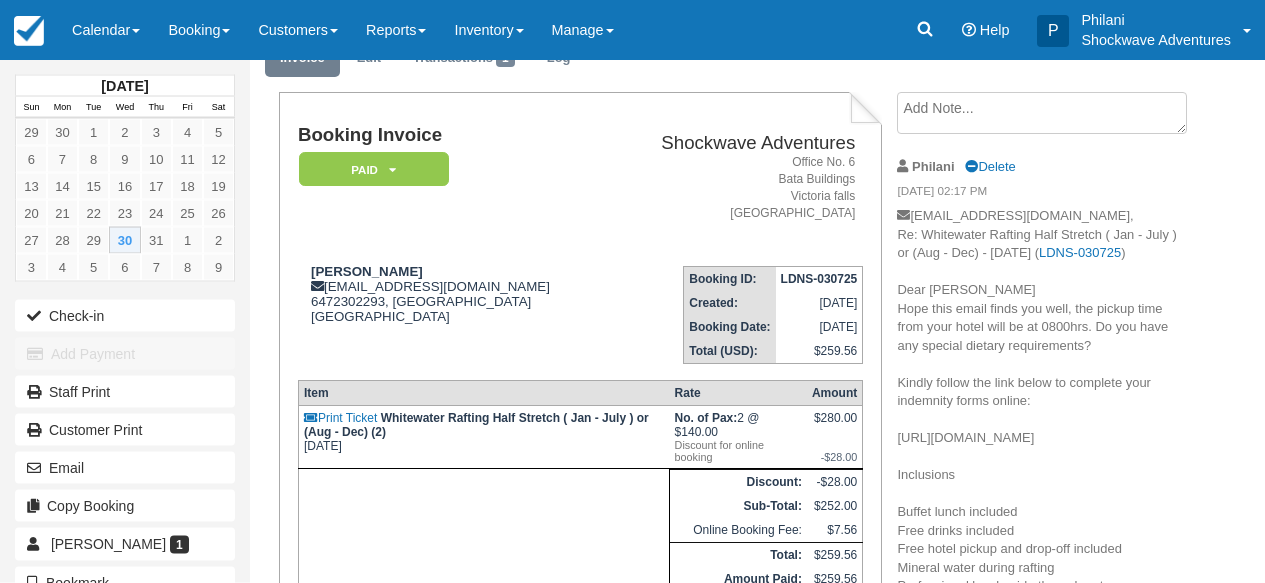 scroll, scrollTop: 0, scrollLeft: 0, axis: both 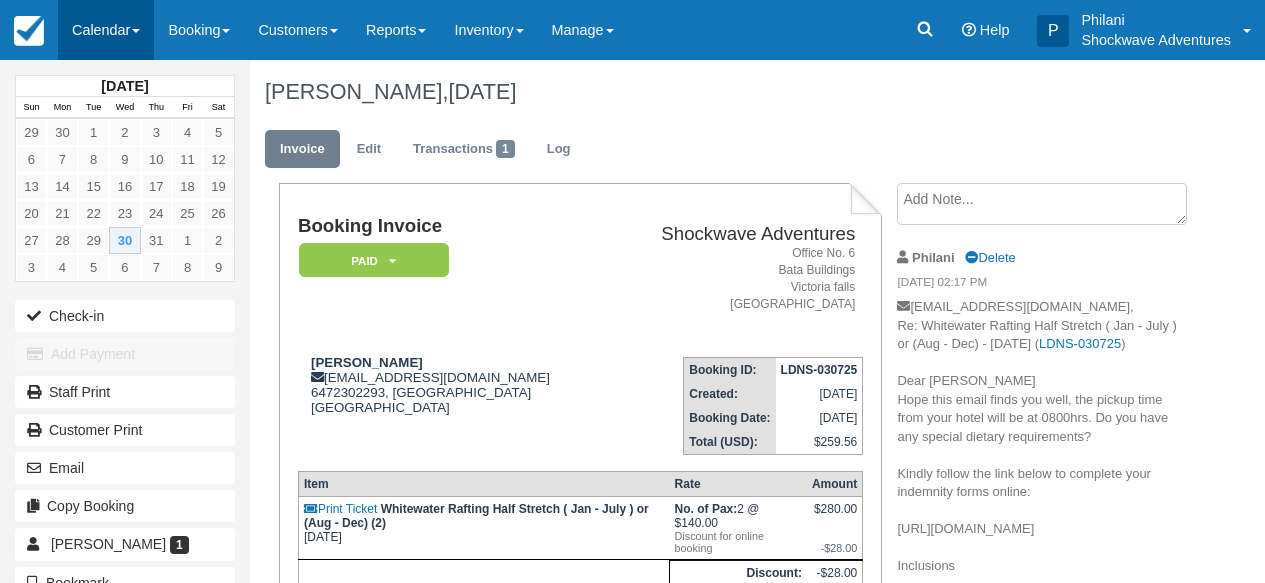 click on "Calendar" at bounding box center [106, 30] 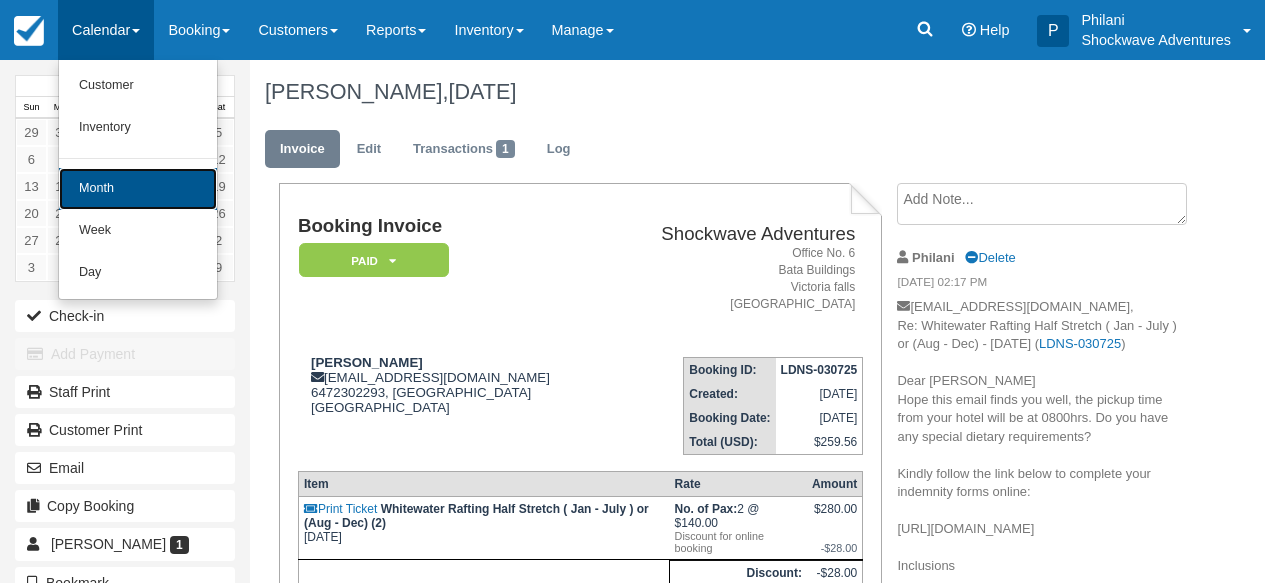 click on "Month" at bounding box center [138, 189] 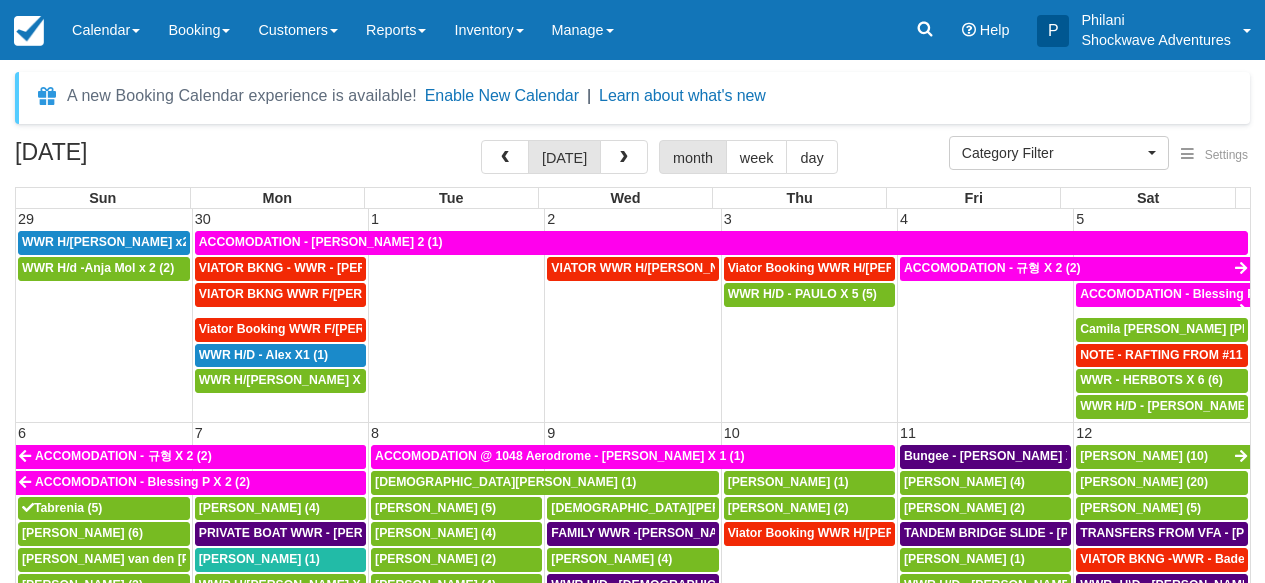 select 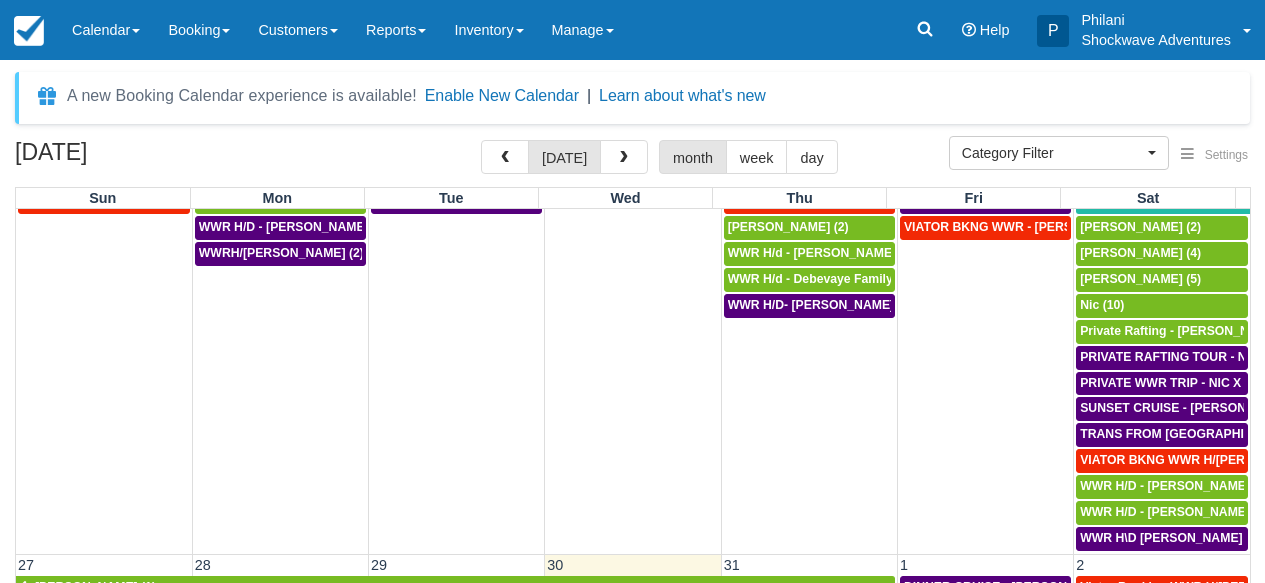 scroll, scrollTop: 936, scrollLeft: 0, axis: vertical 